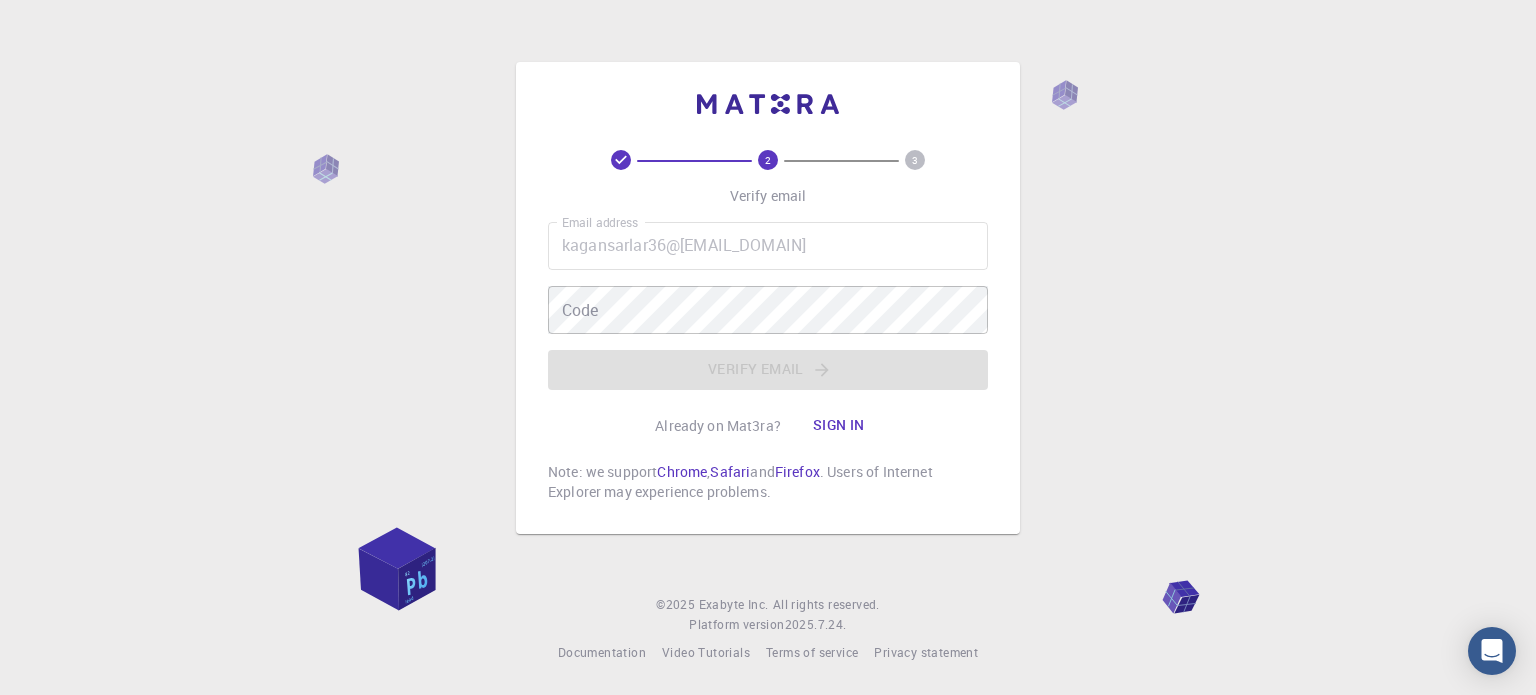 scroll, scrollTop: 0, scrollLeft: 0, axis: both 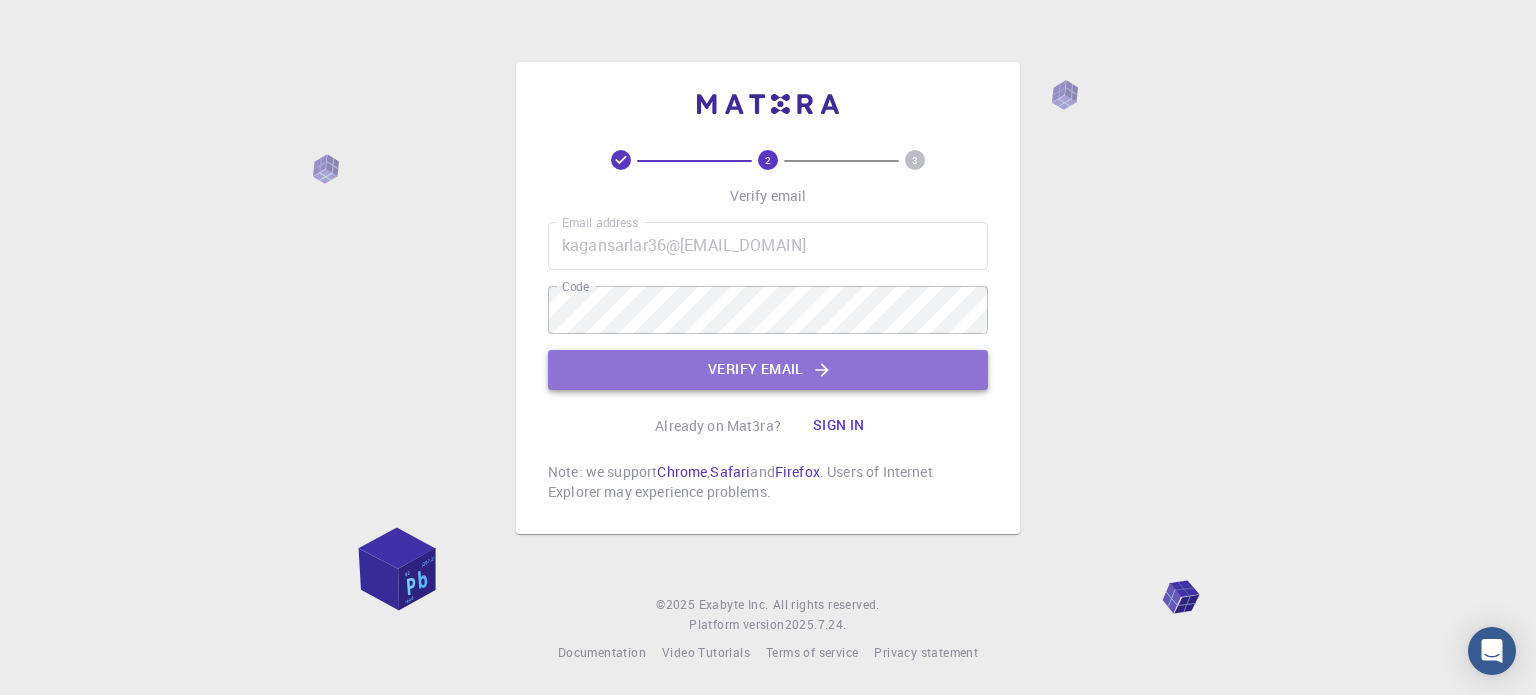 click on "Verify email" 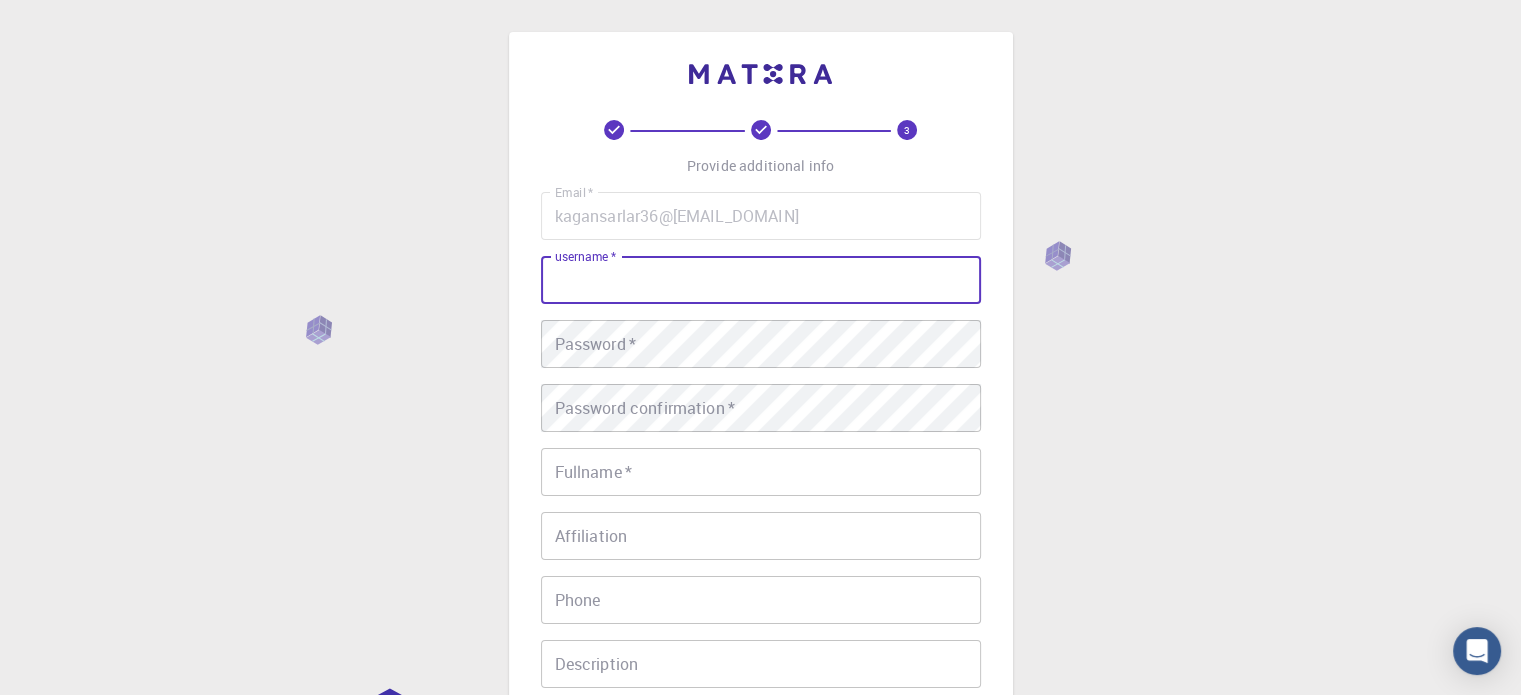click on "username   *" at bounding box center (761, 280) 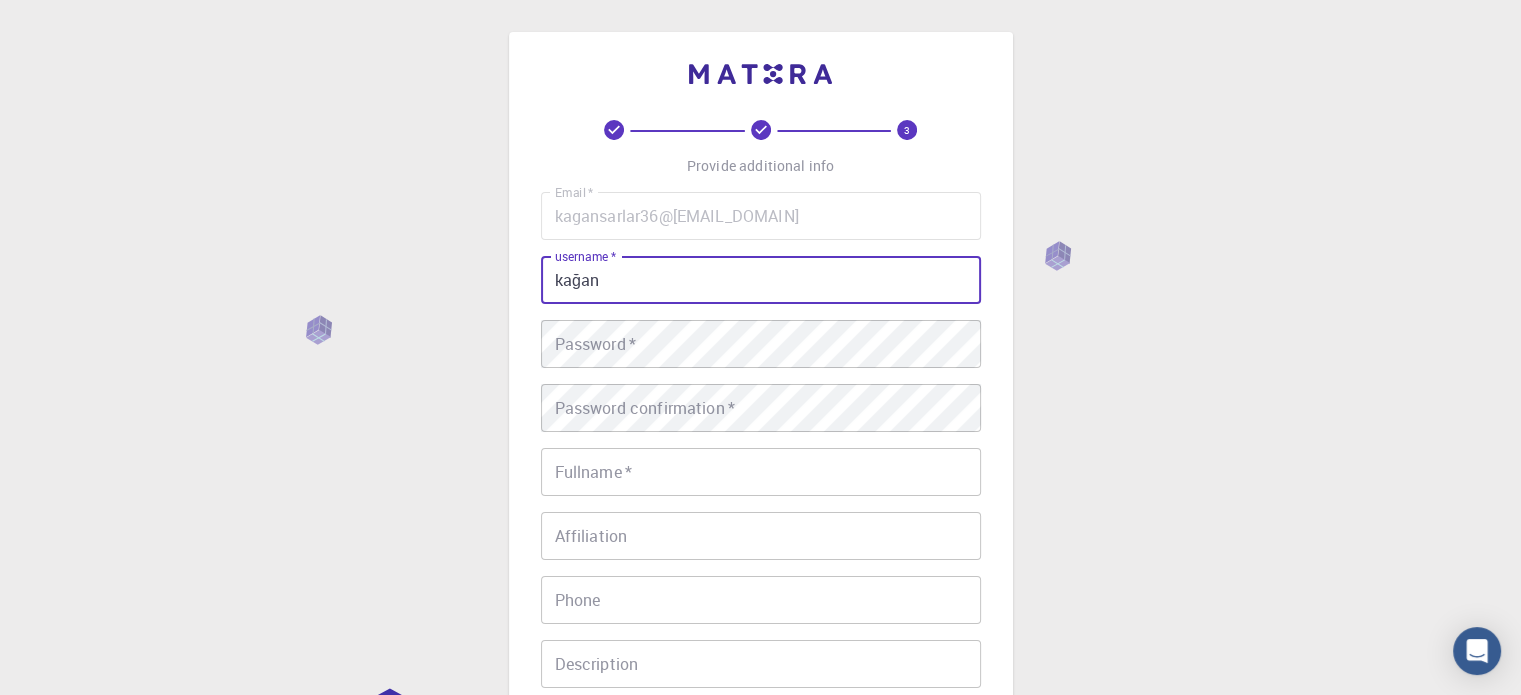 type on "kağan" 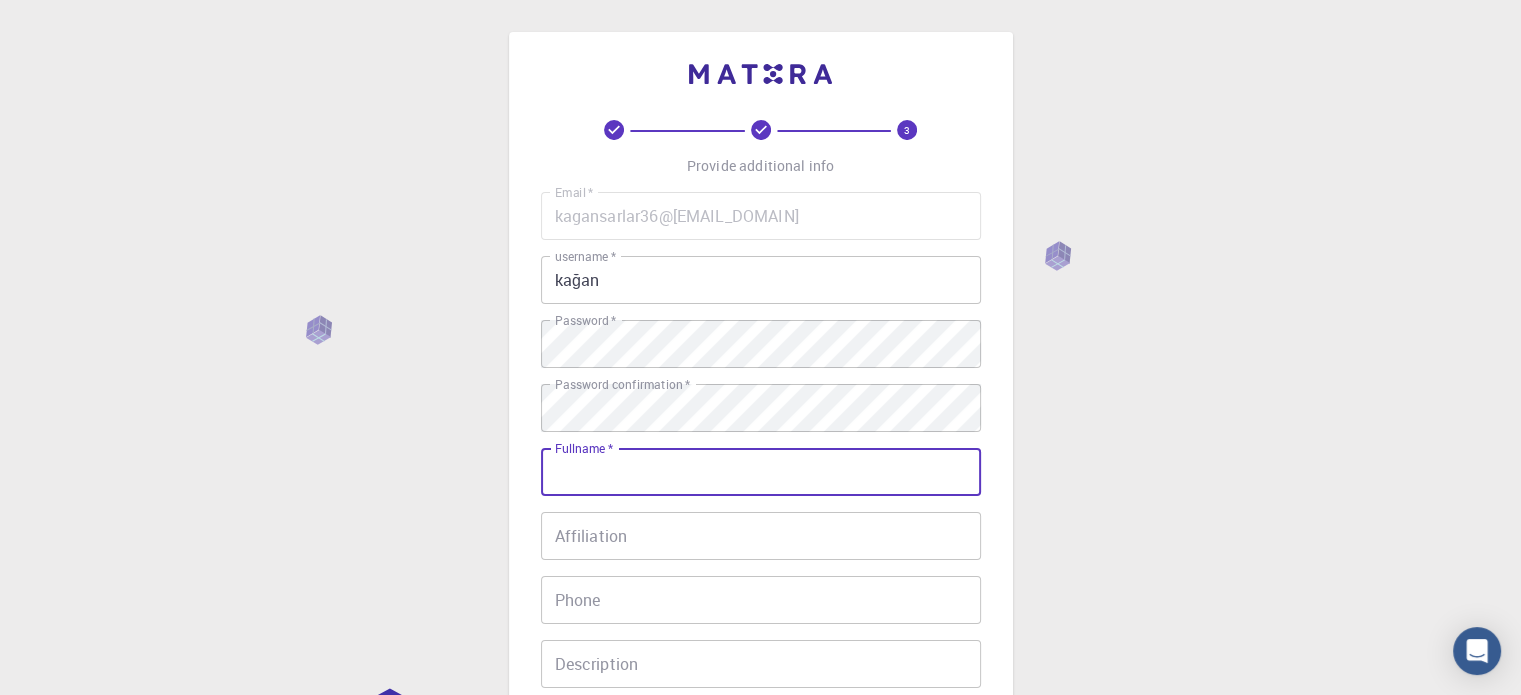 click on "Fullname   *" at bounding box center (761, 472) 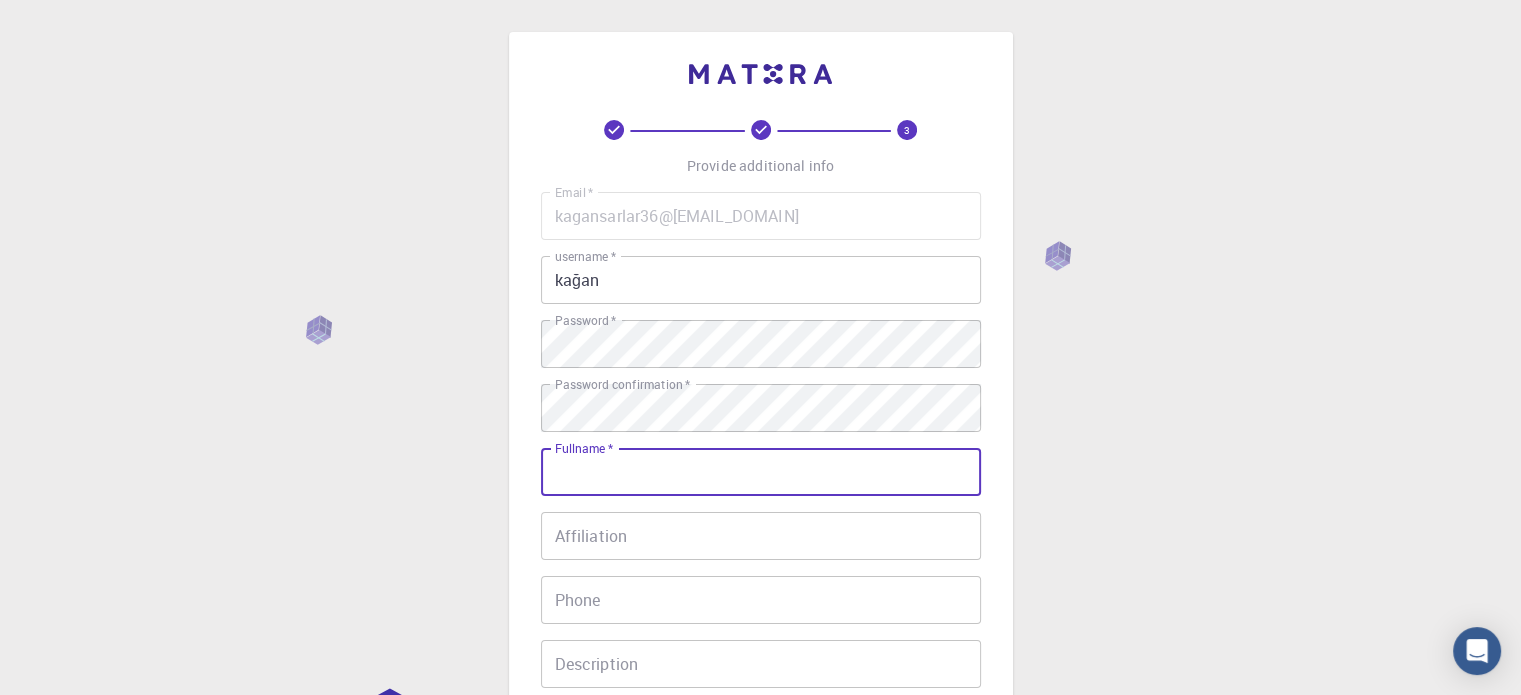 type on "kağan şarlar" 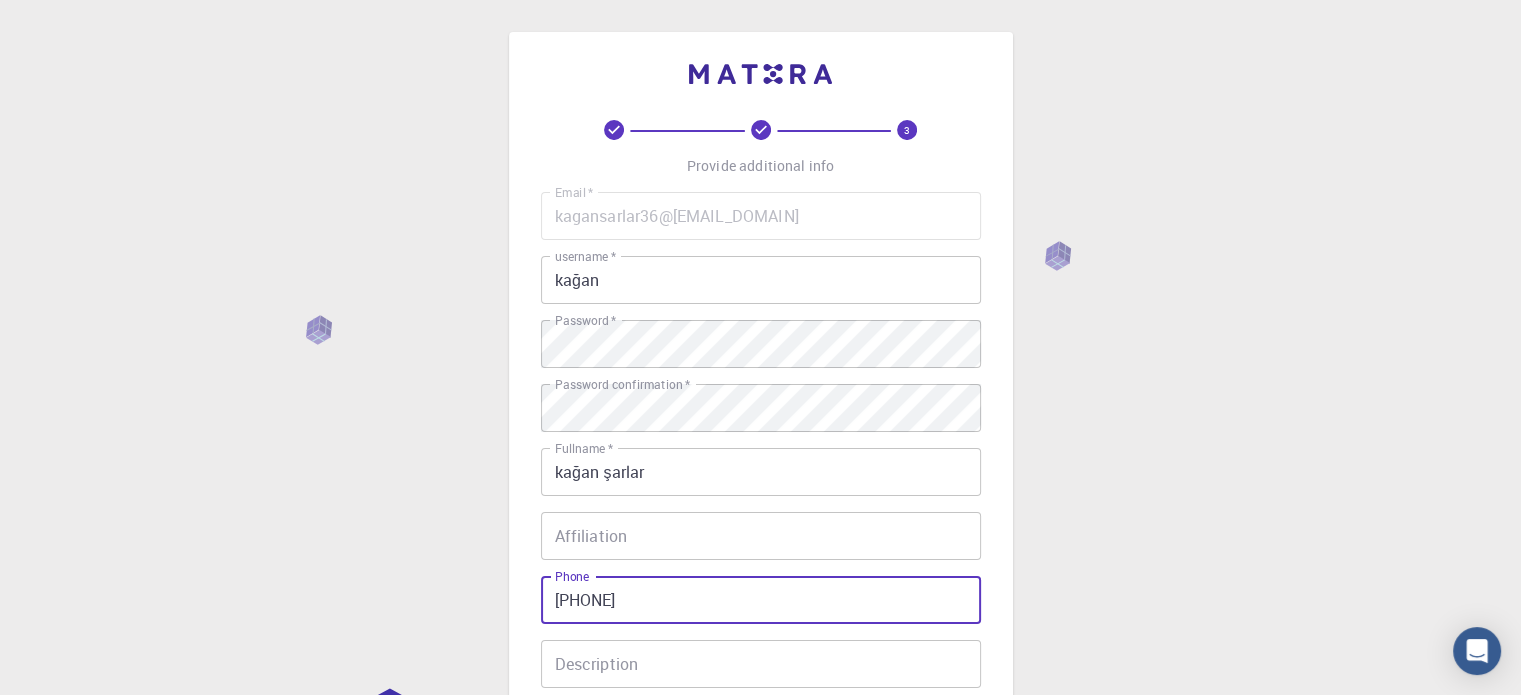 click on "[PHONE]" at bounding box center (761, 600) 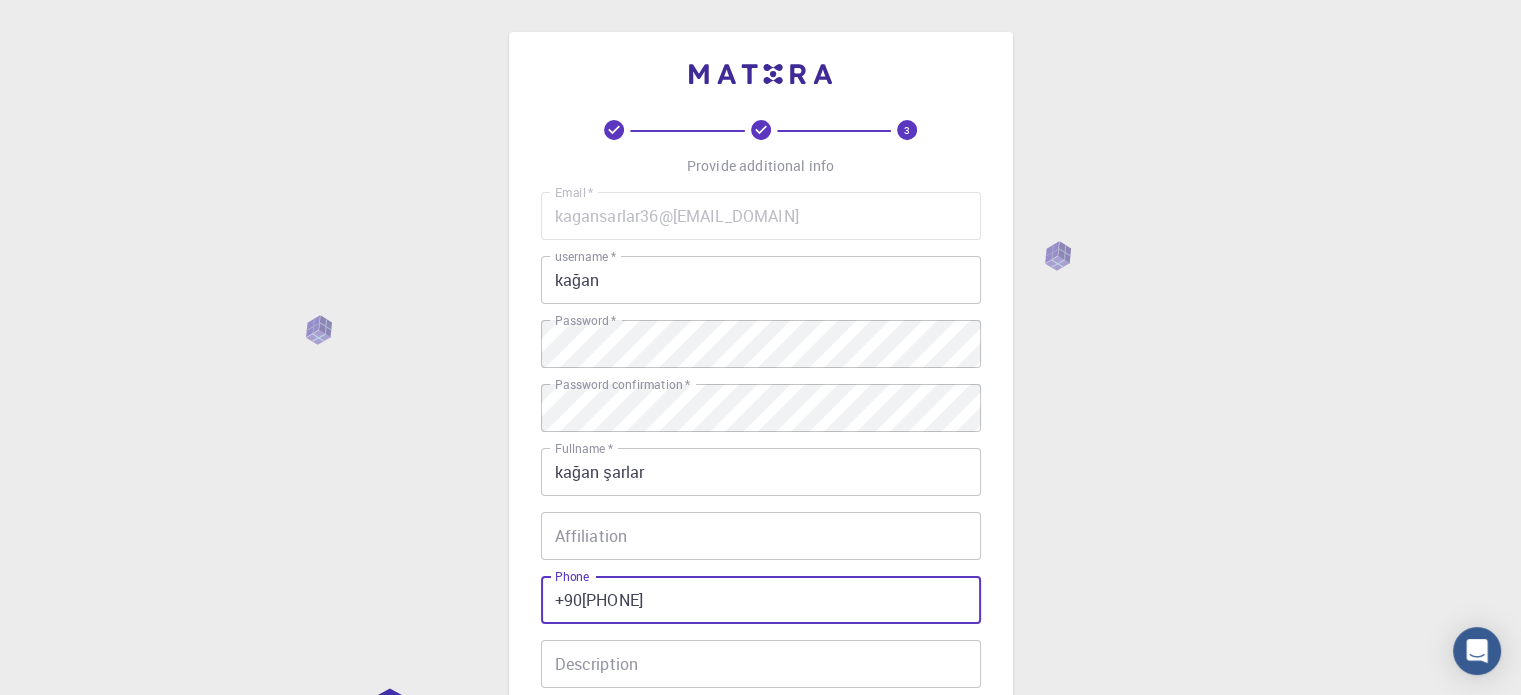scroll, scrollTop: 322, scrollLeft: 0, axis: vertical 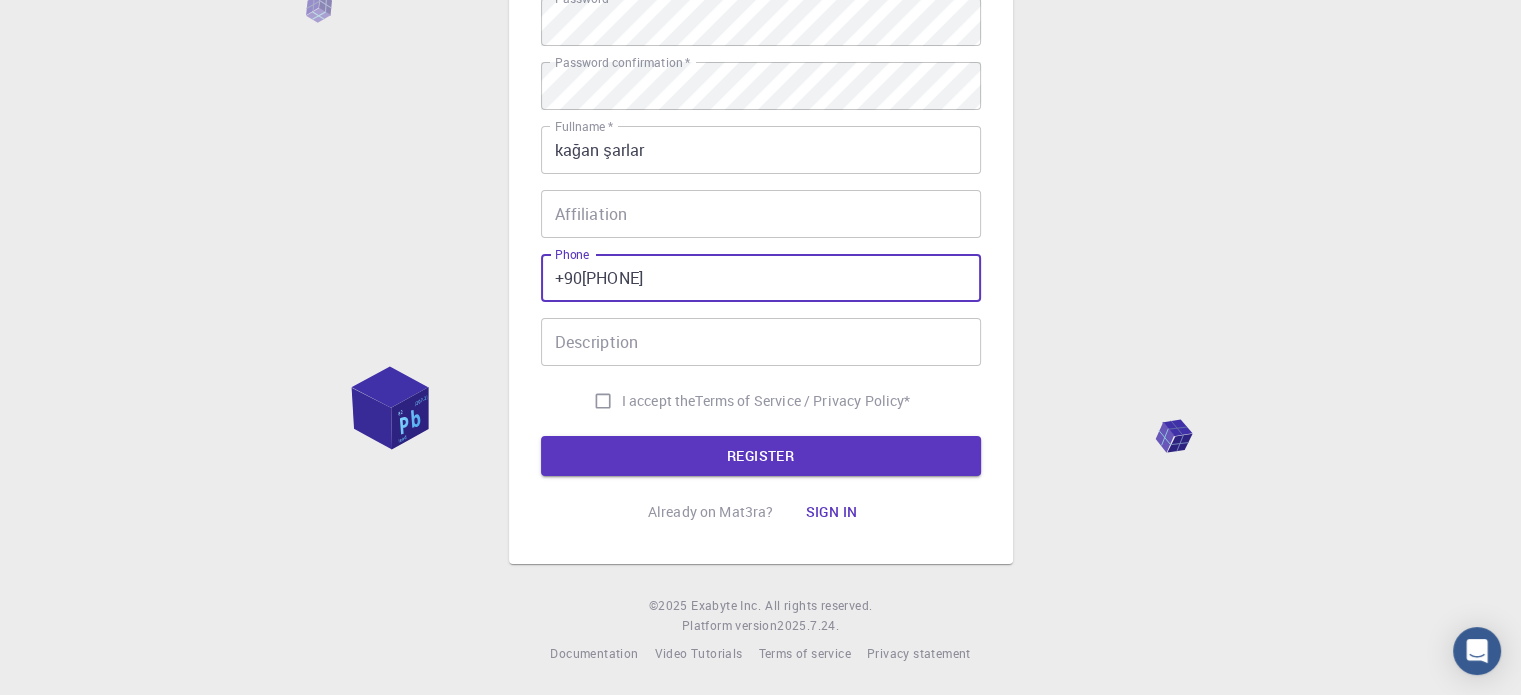 type on "+90[PHONE]" 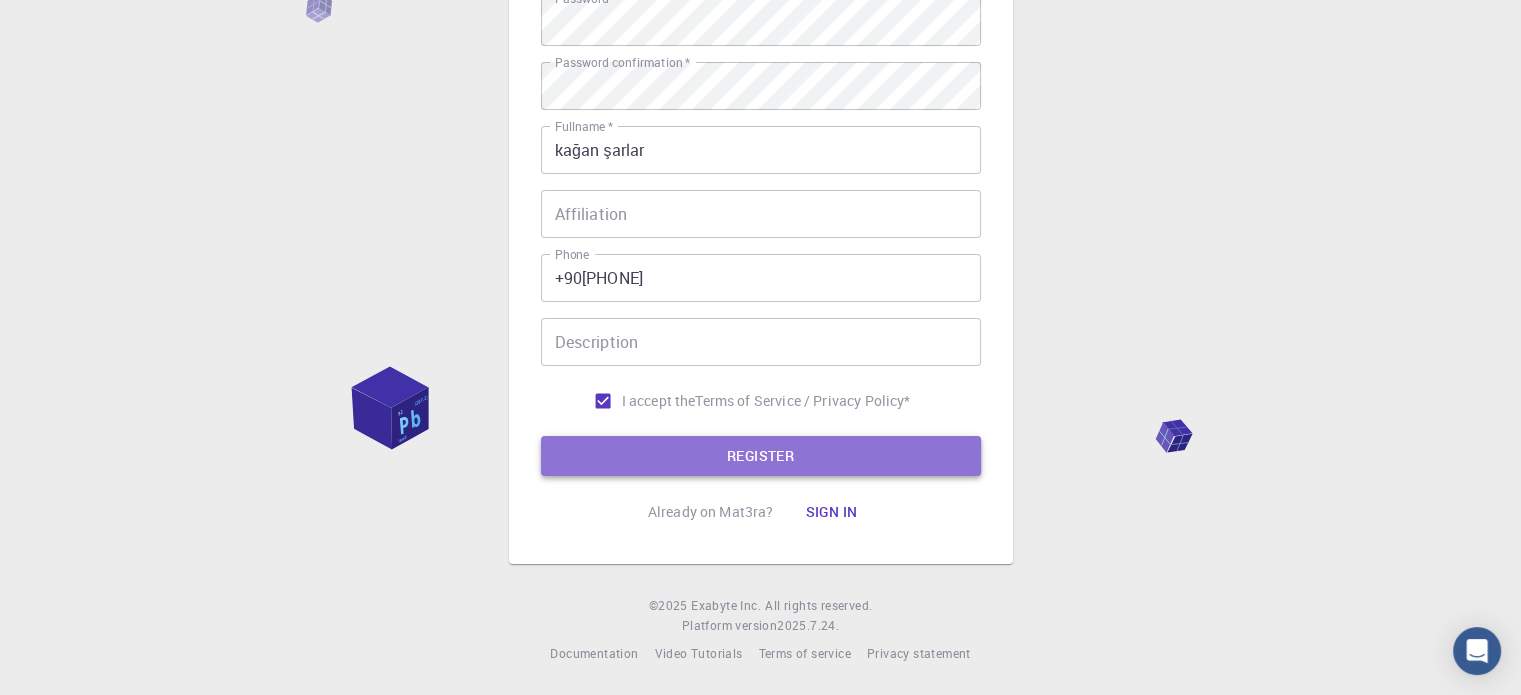 click on "REGISTER" at bounding box center [761, 456] 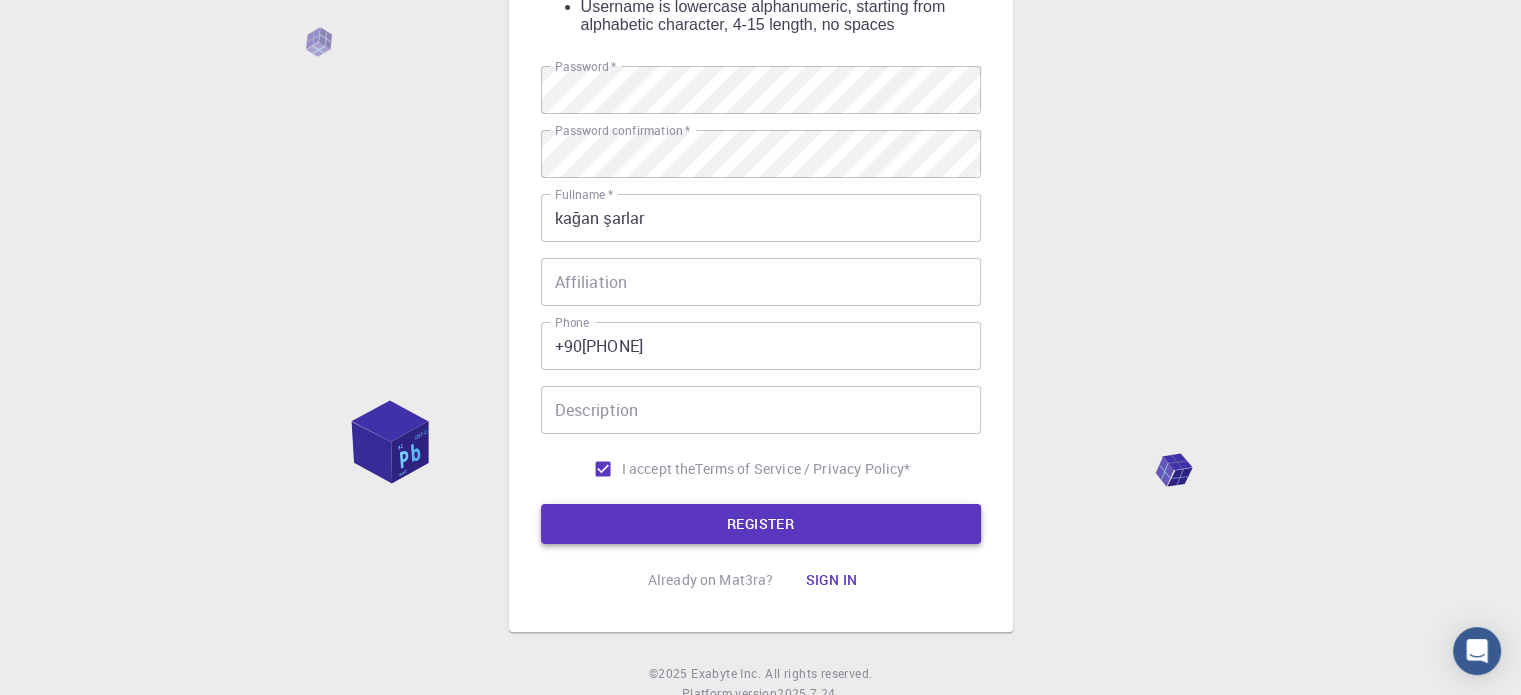 scroll, scrollTop: 373, scrollLeft: 0, axis: vertical 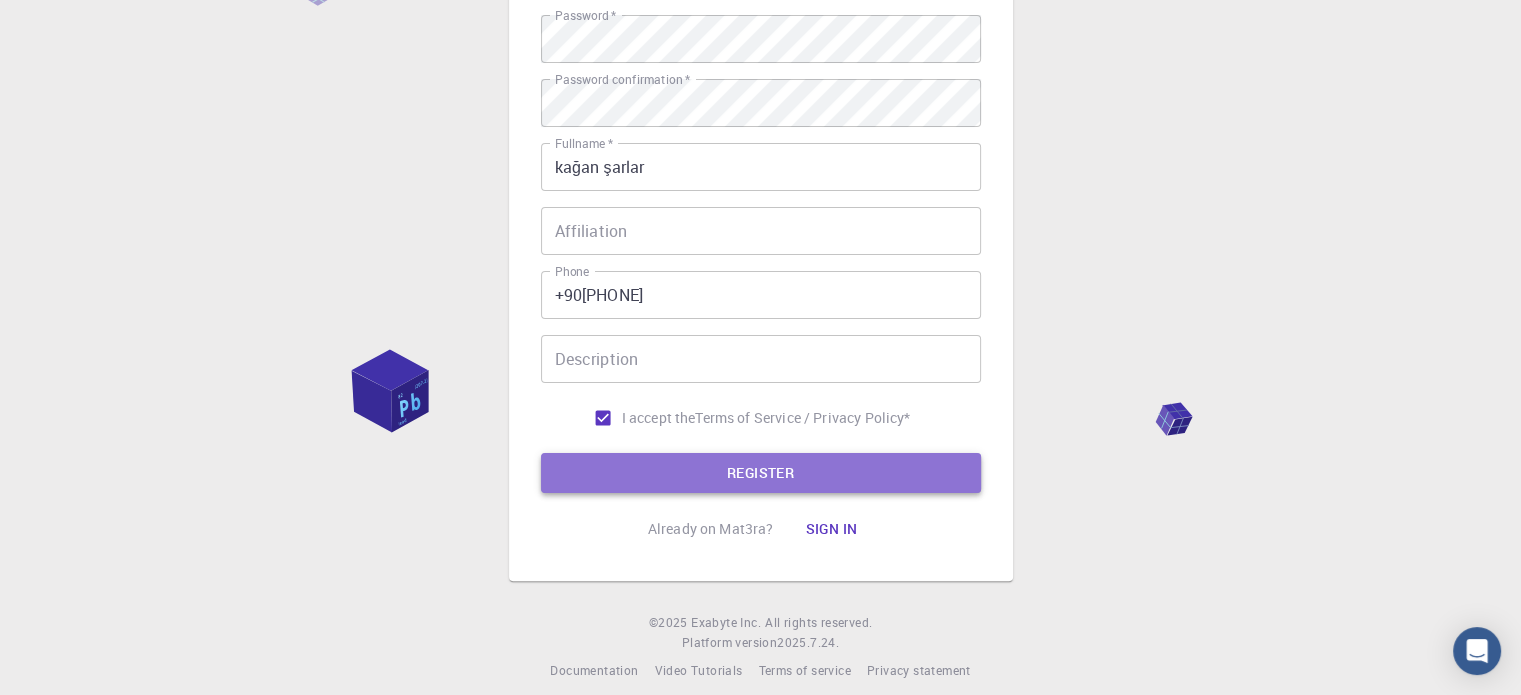 click on "REGISTER" at bounding box center (761, 473) 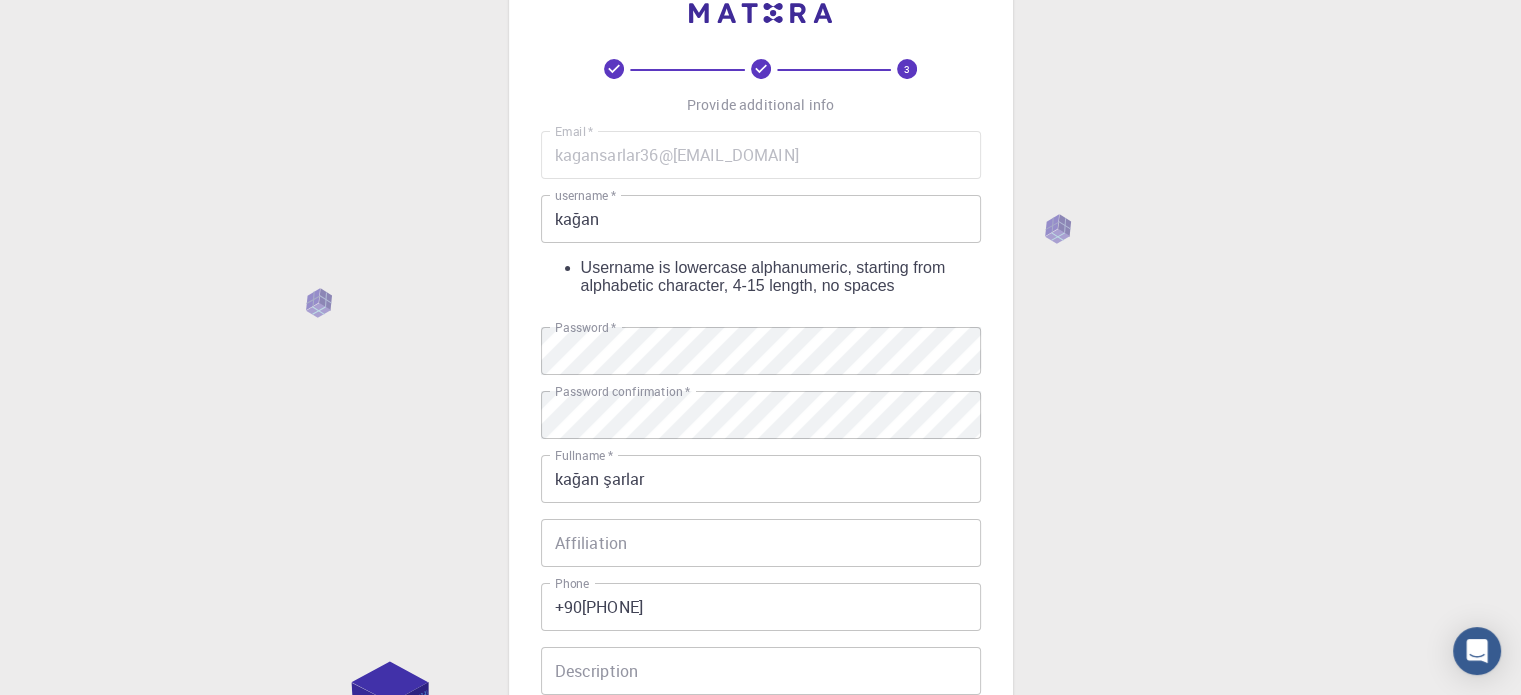 scroll, scrollTop: 60, scrollLeft: 0, axis: vertical 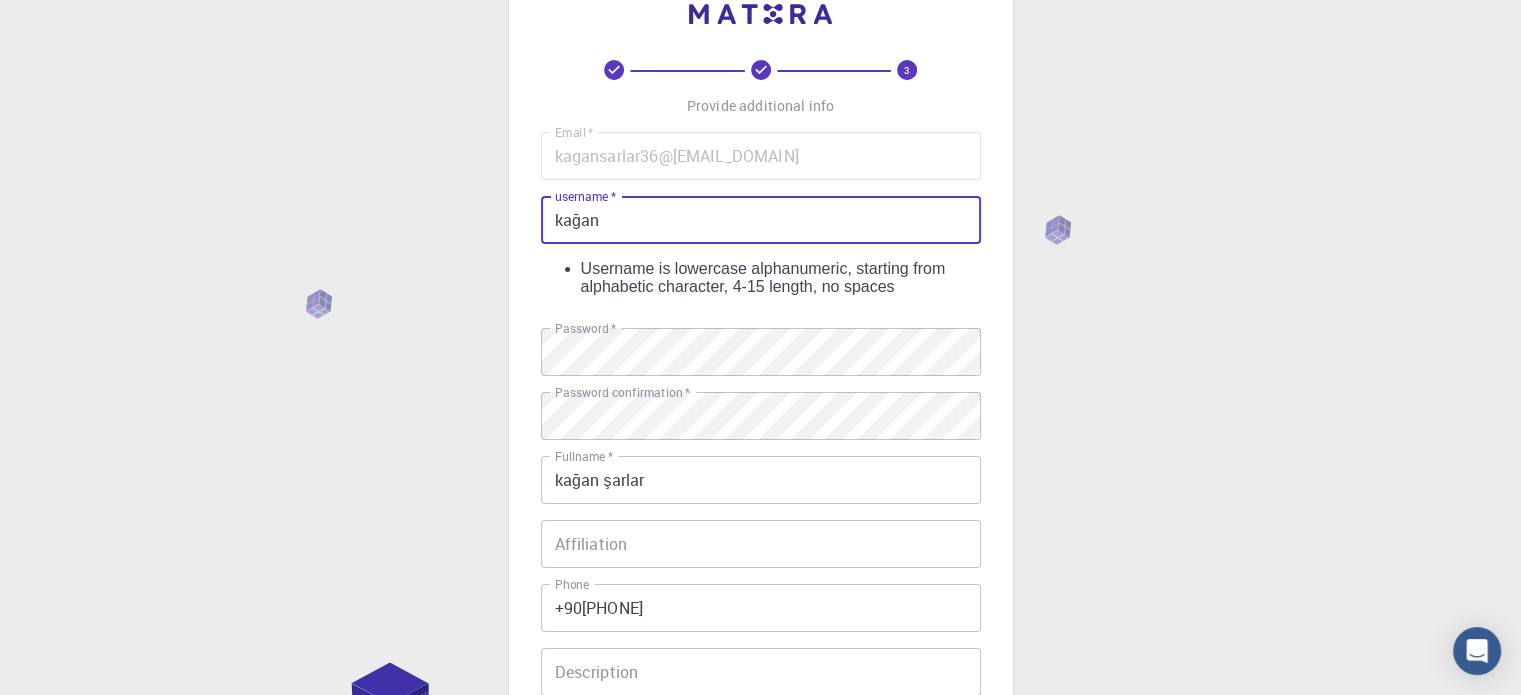 click on "kağan" at bounding box center (761, 220) 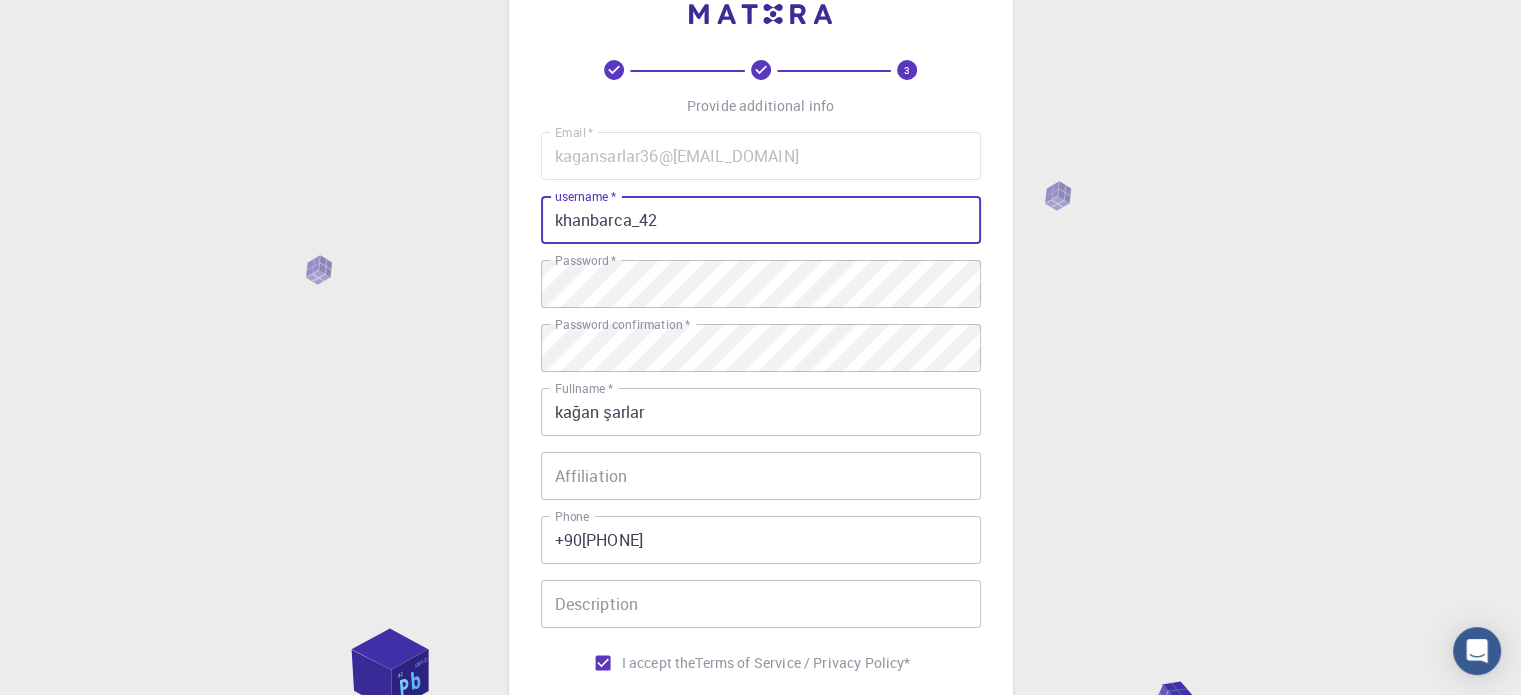 click on "REGISTER" at bounding box center [761, 718] 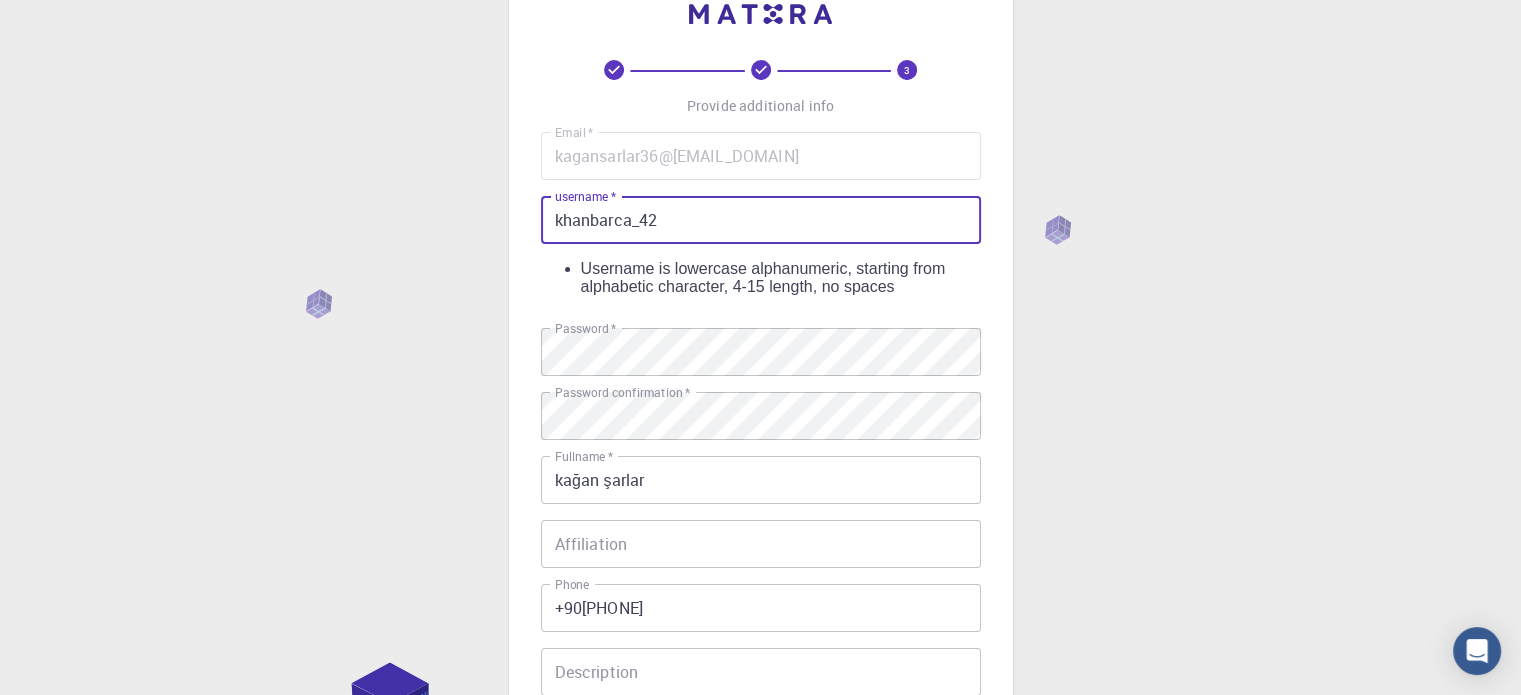 scroll, scrollTop: 373, scrollLeft: 0, axis: vertical 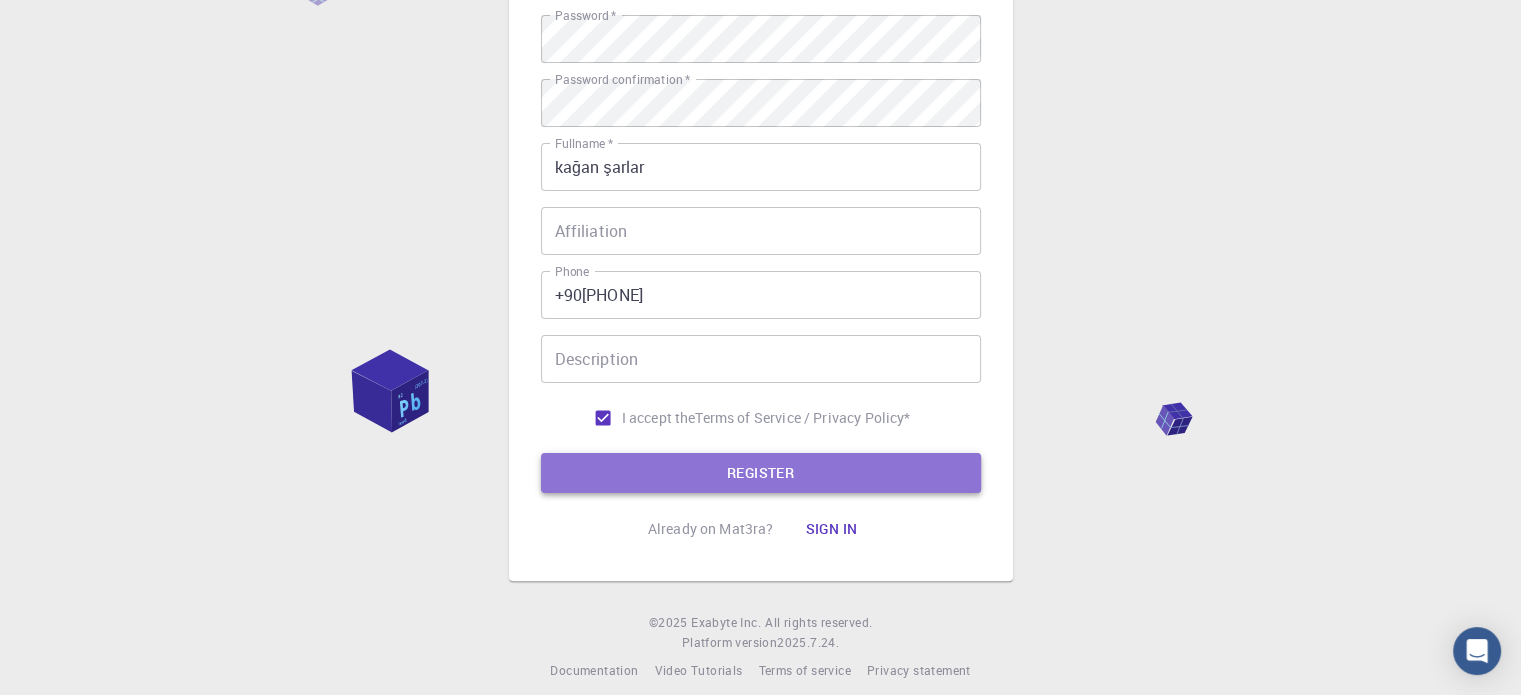 click on "REGISTER" at bounding box center (761, 473) 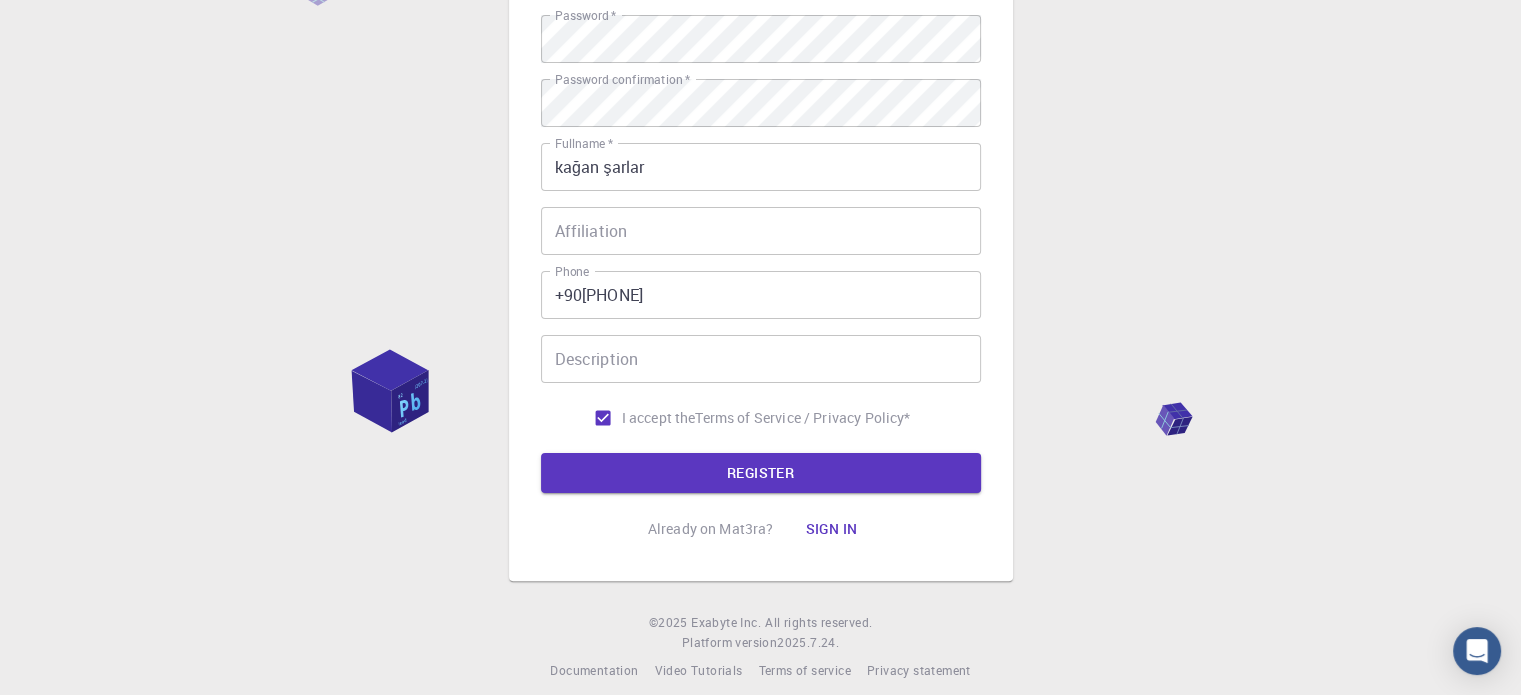 scroll, scrollTop: 0, scrollLeft: 0, axis: both 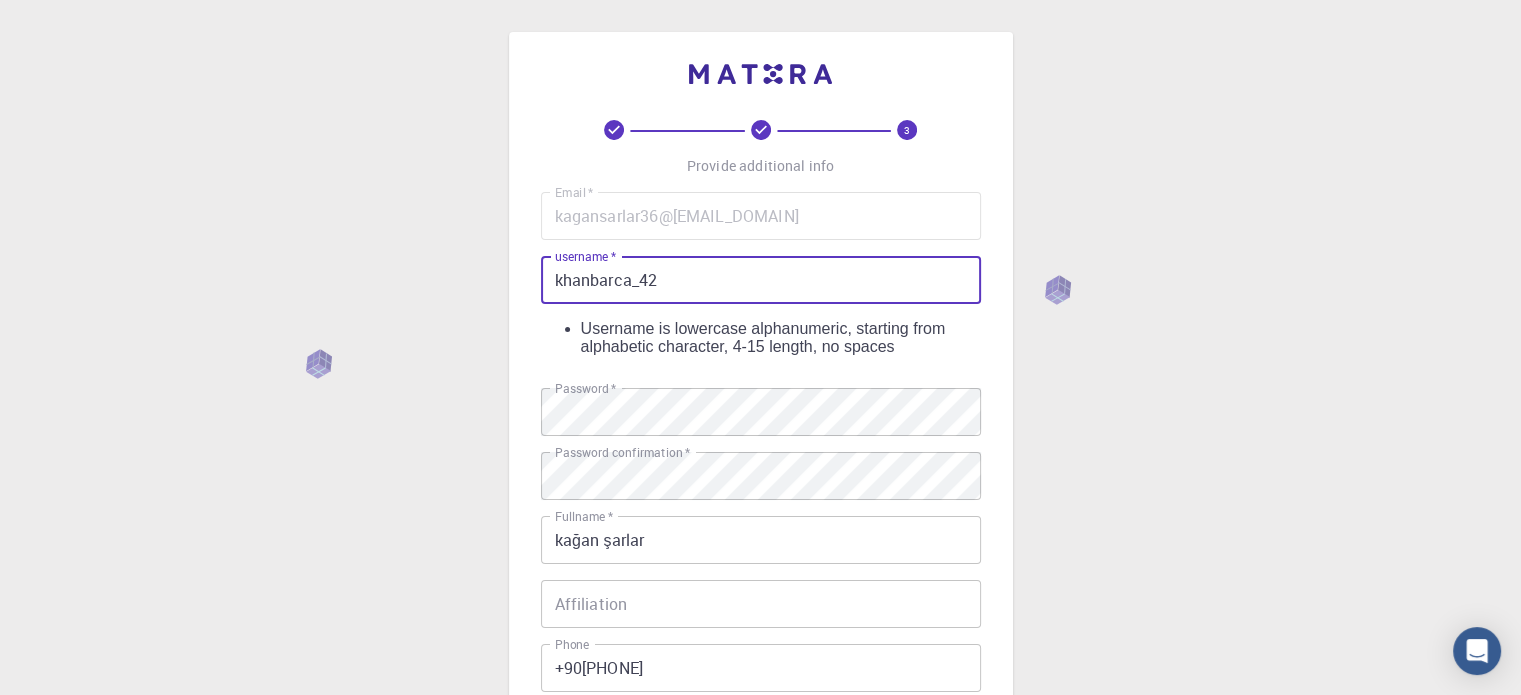 click on "khanbarca_42" at bounding box center (761, 280) 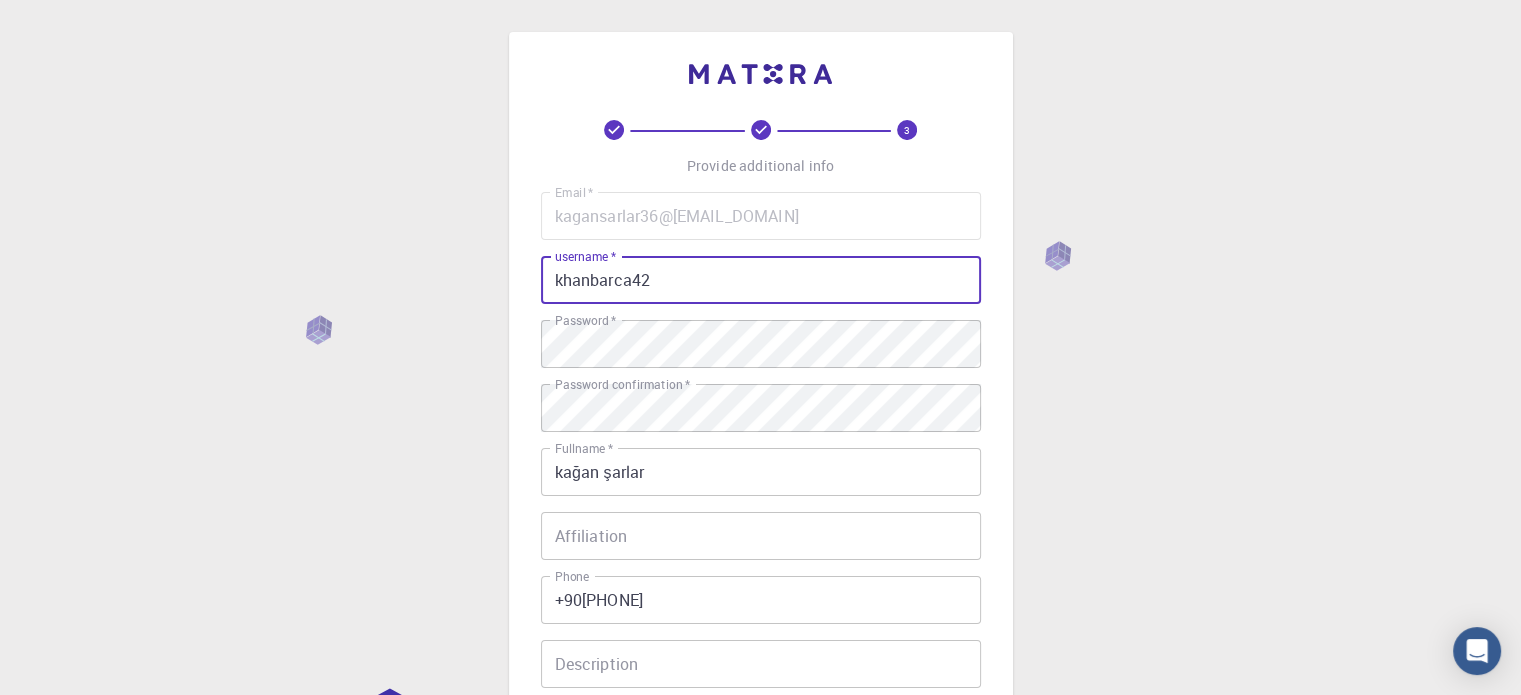 scroll, scrollTop: 322, scrollLeft: 0, axis: vertical 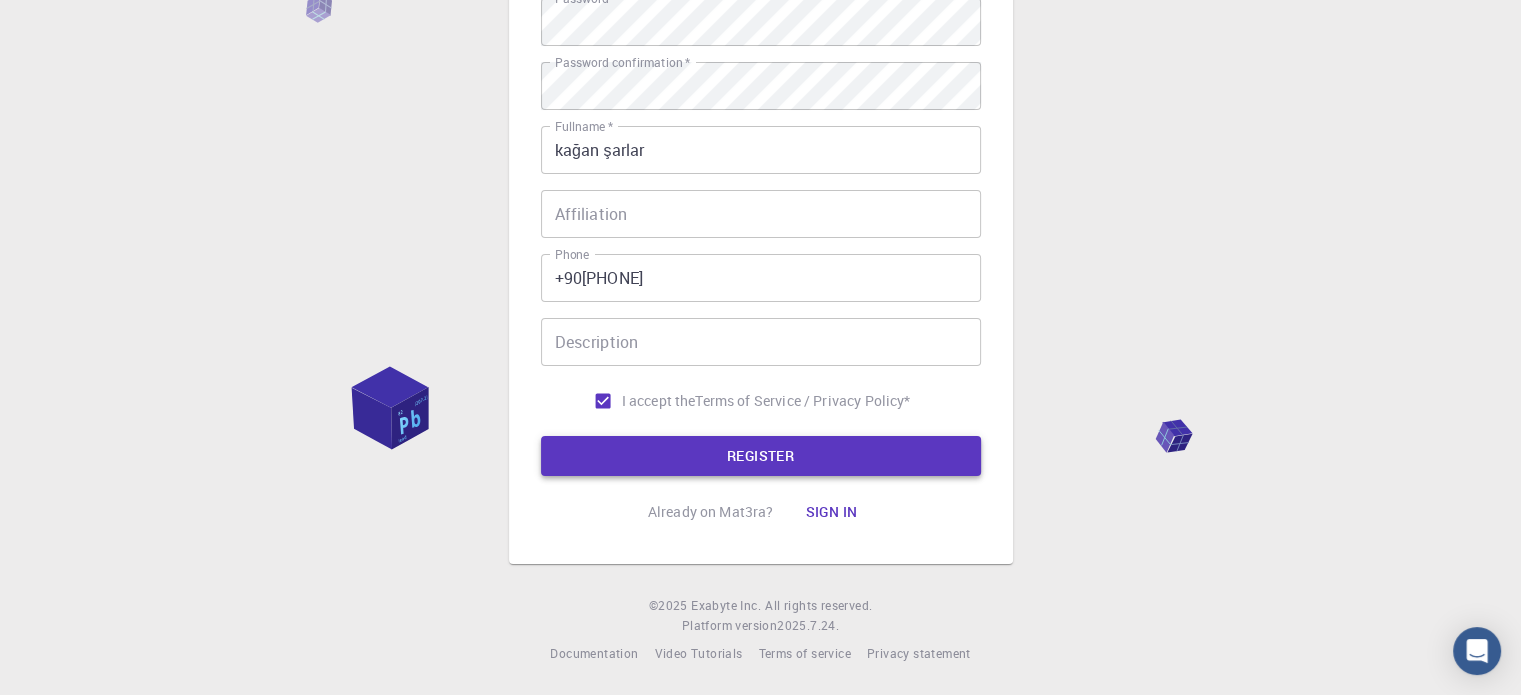 type on "khanbarca42" 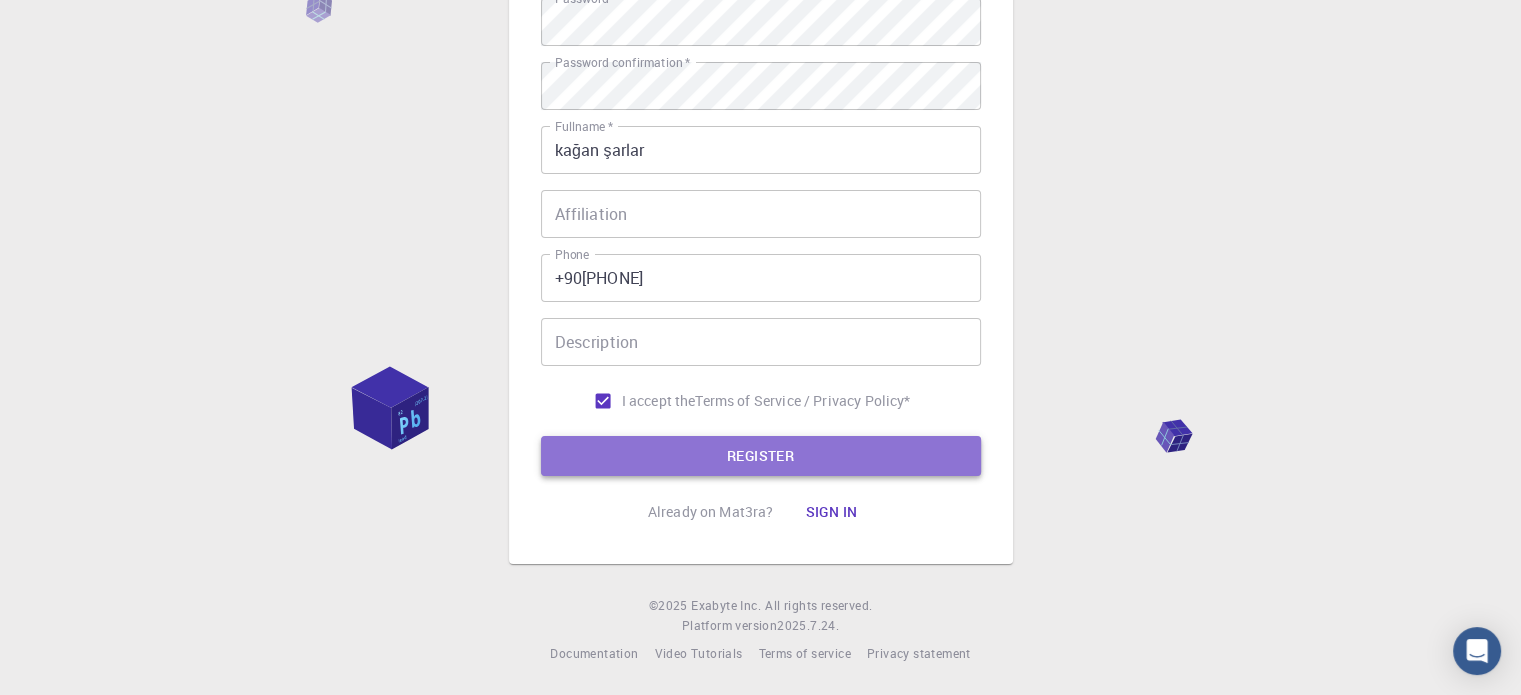 click on "REGISTER" at bounding box center [761, 456] 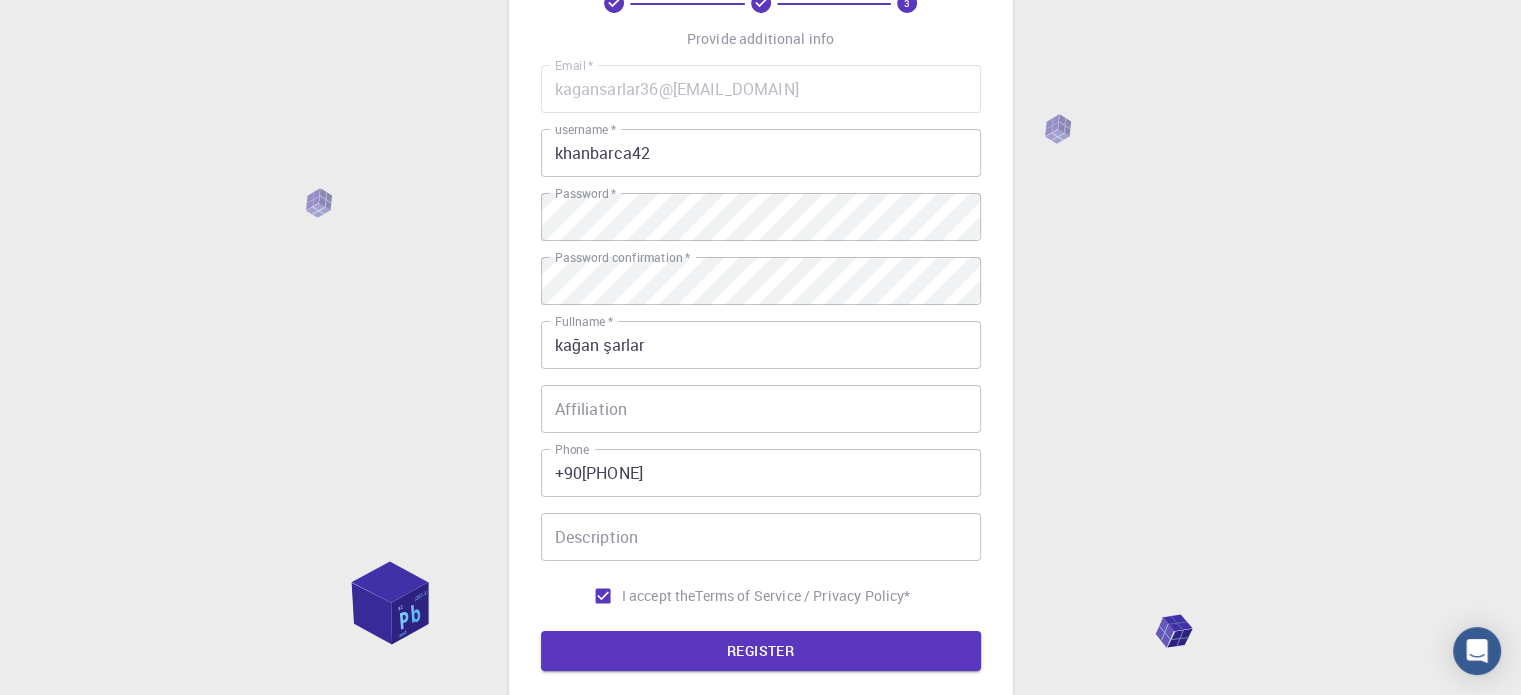 scroll, scrollTop: 220, scrollLeft: 0, axis: vertical 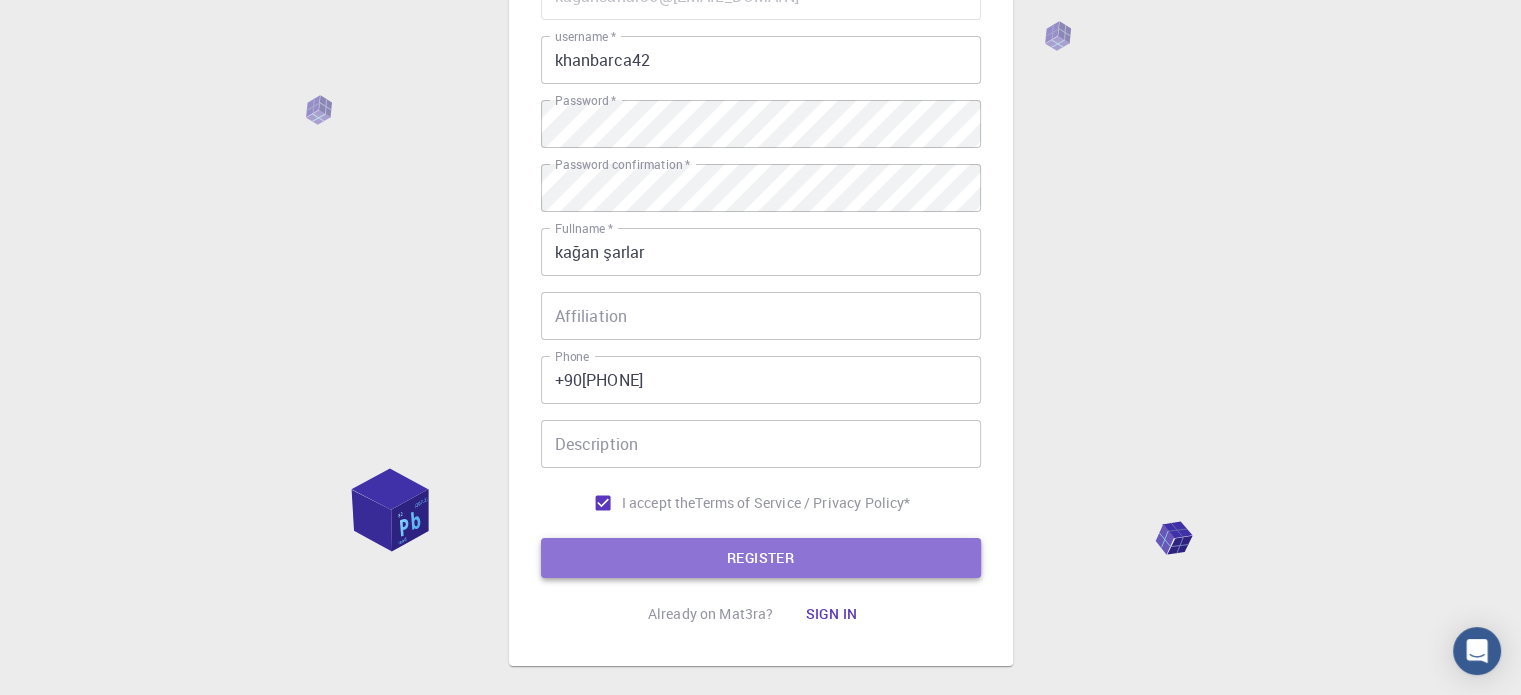 click on "REGISTER" at bounding box center [761, 558] 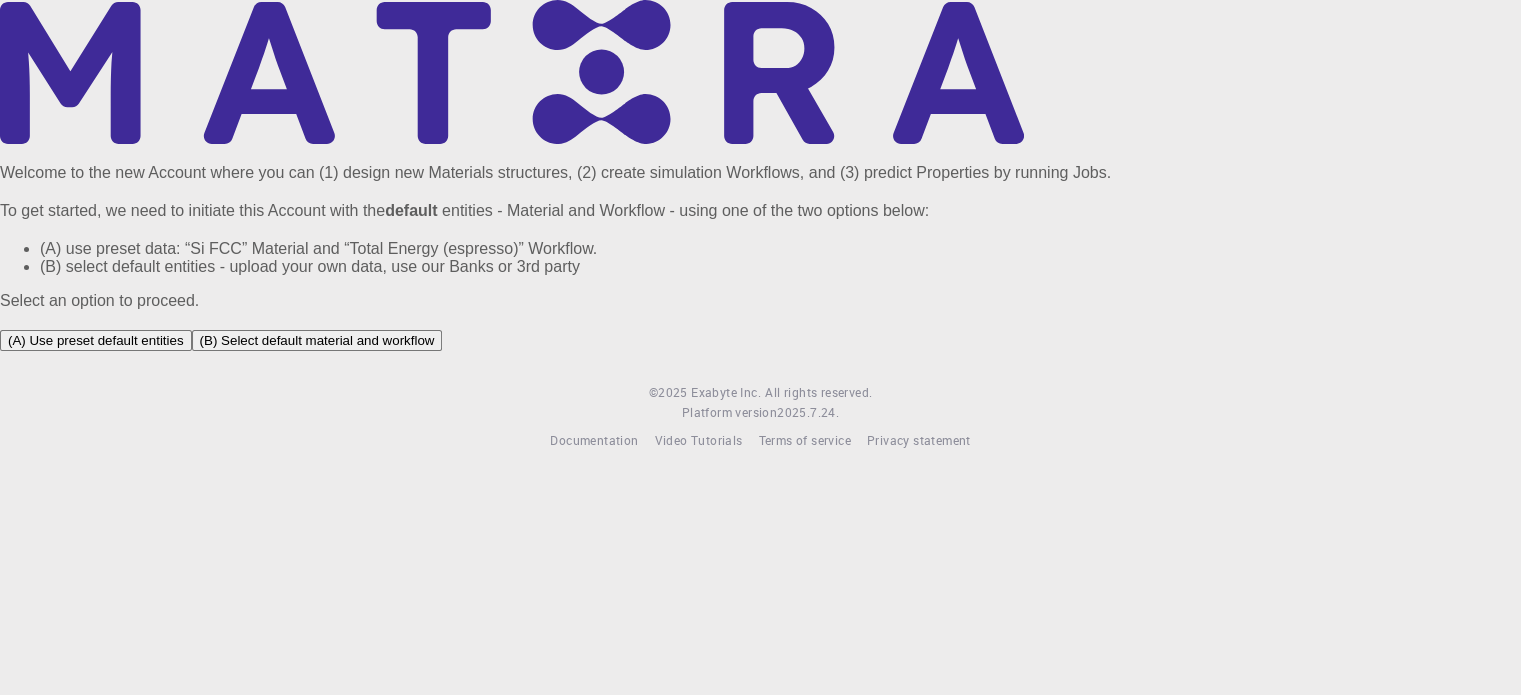 scroll, scrollTop: 0, scrollLeft: 0, axis: both 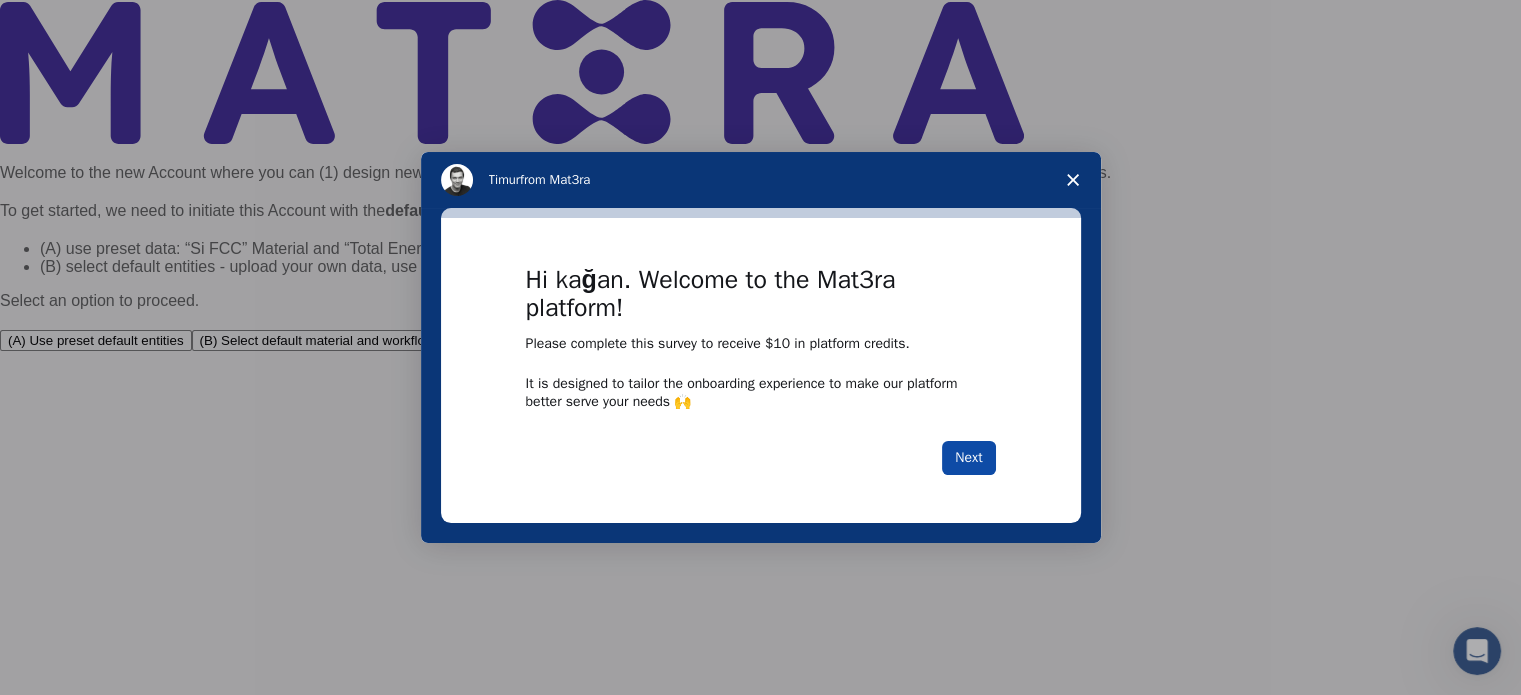 click on "Next" at bounding box center [968, 458] 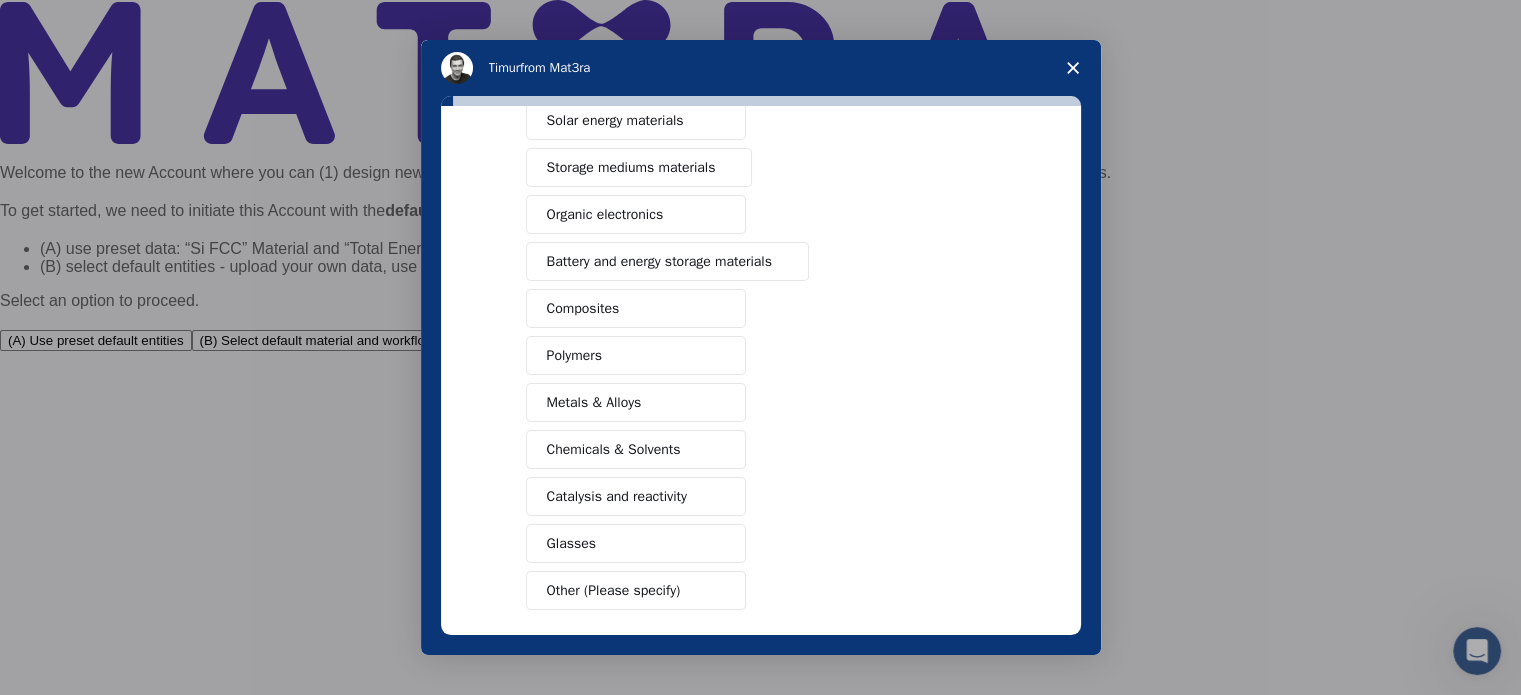 scroll, scrollTop: 264, scrollLeft: 0, axis: vertical 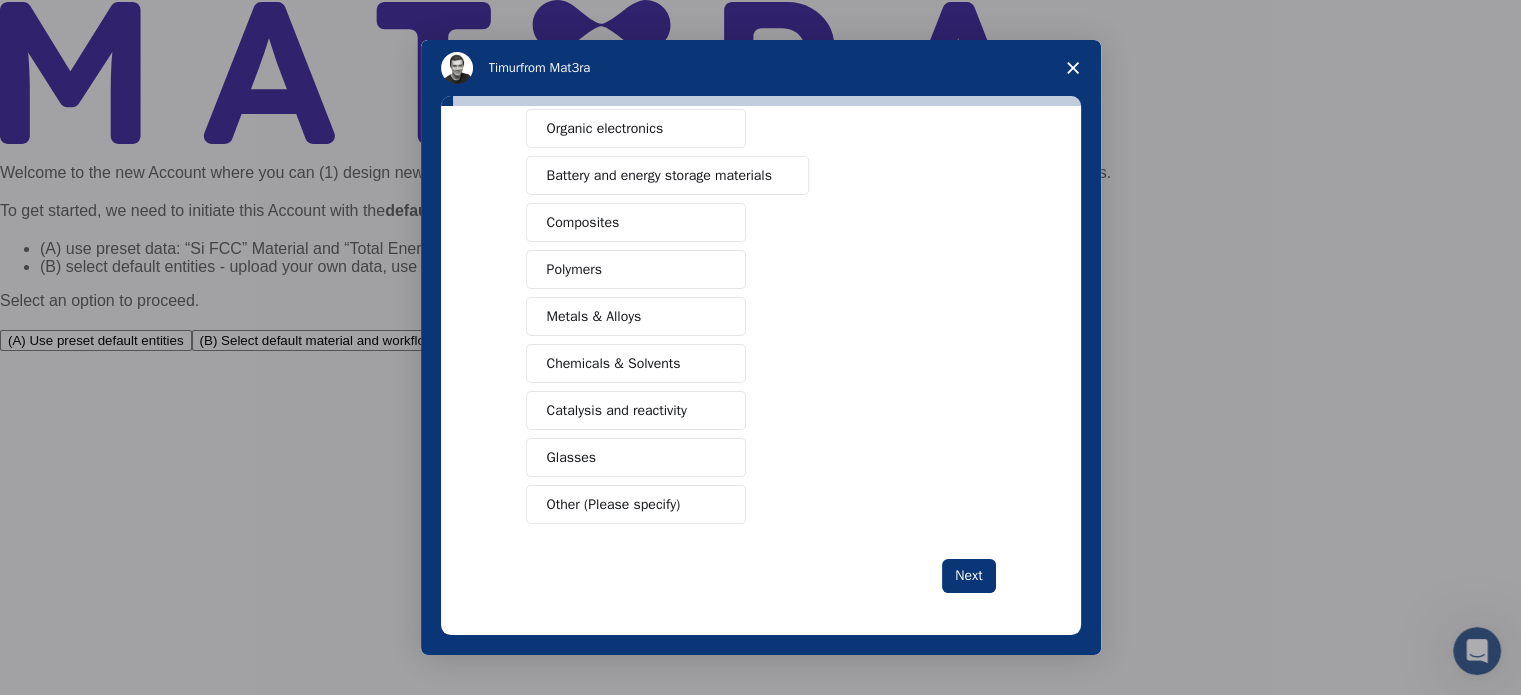 click on "Metals & Alloys" at bounding box center (594, 316) 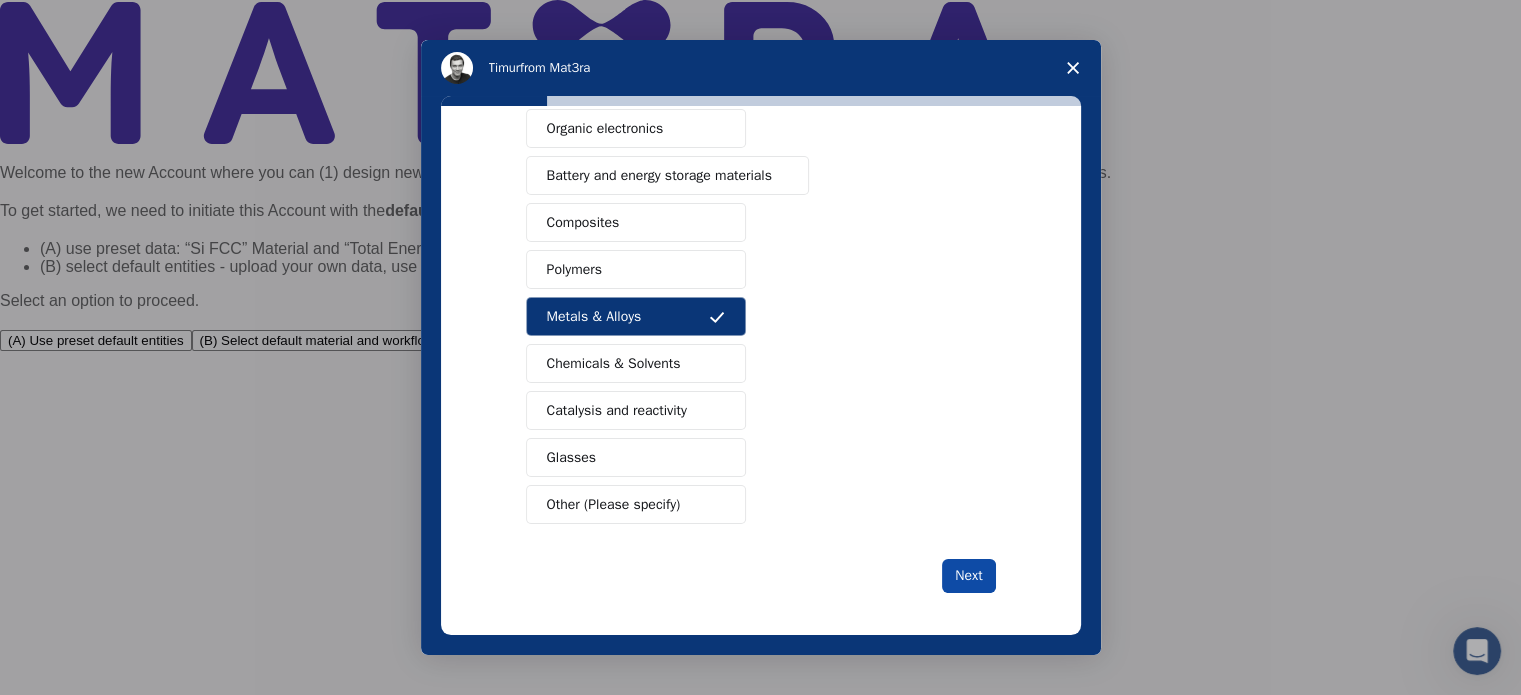 click on "Next" at bounding box center (968, 576) 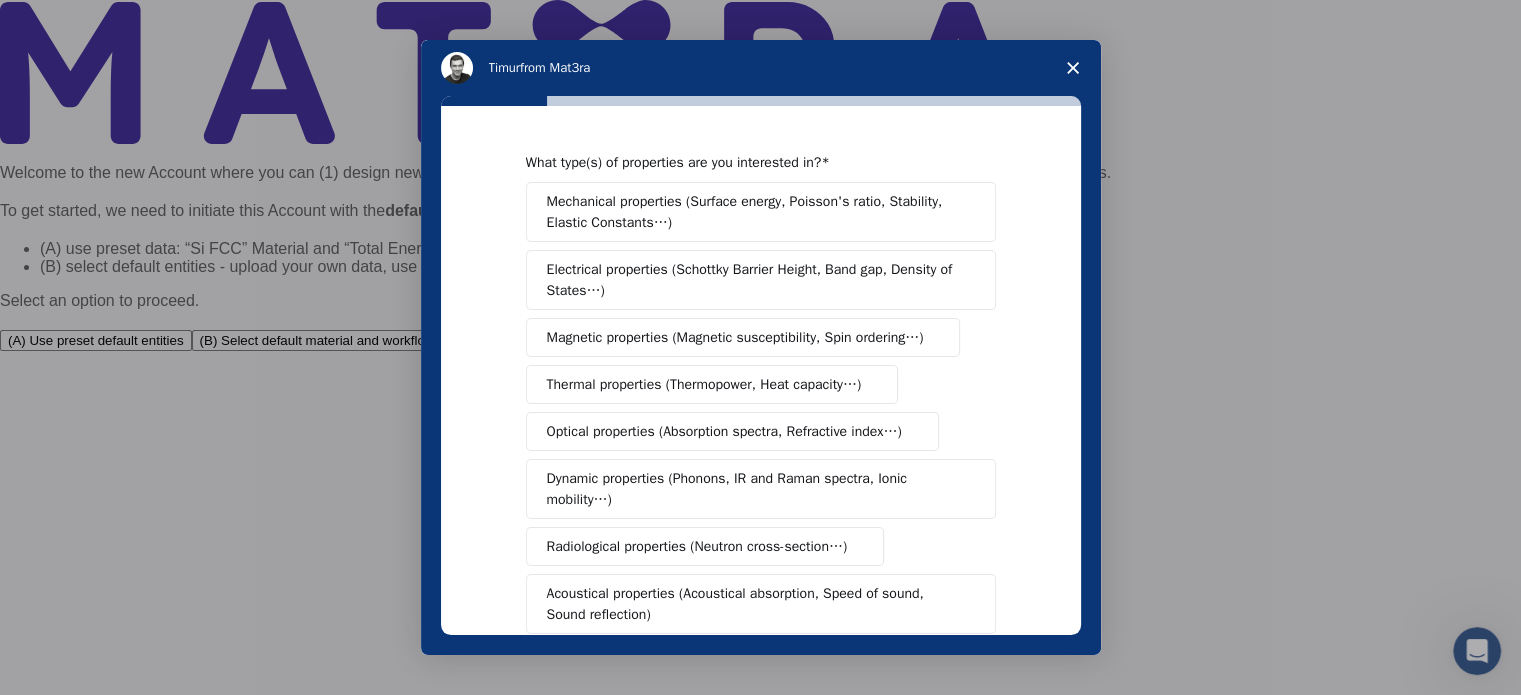click on "Magnetic properties (Magnetic susceptibility, Spin ordering…)" at bounding box center [735, 337] 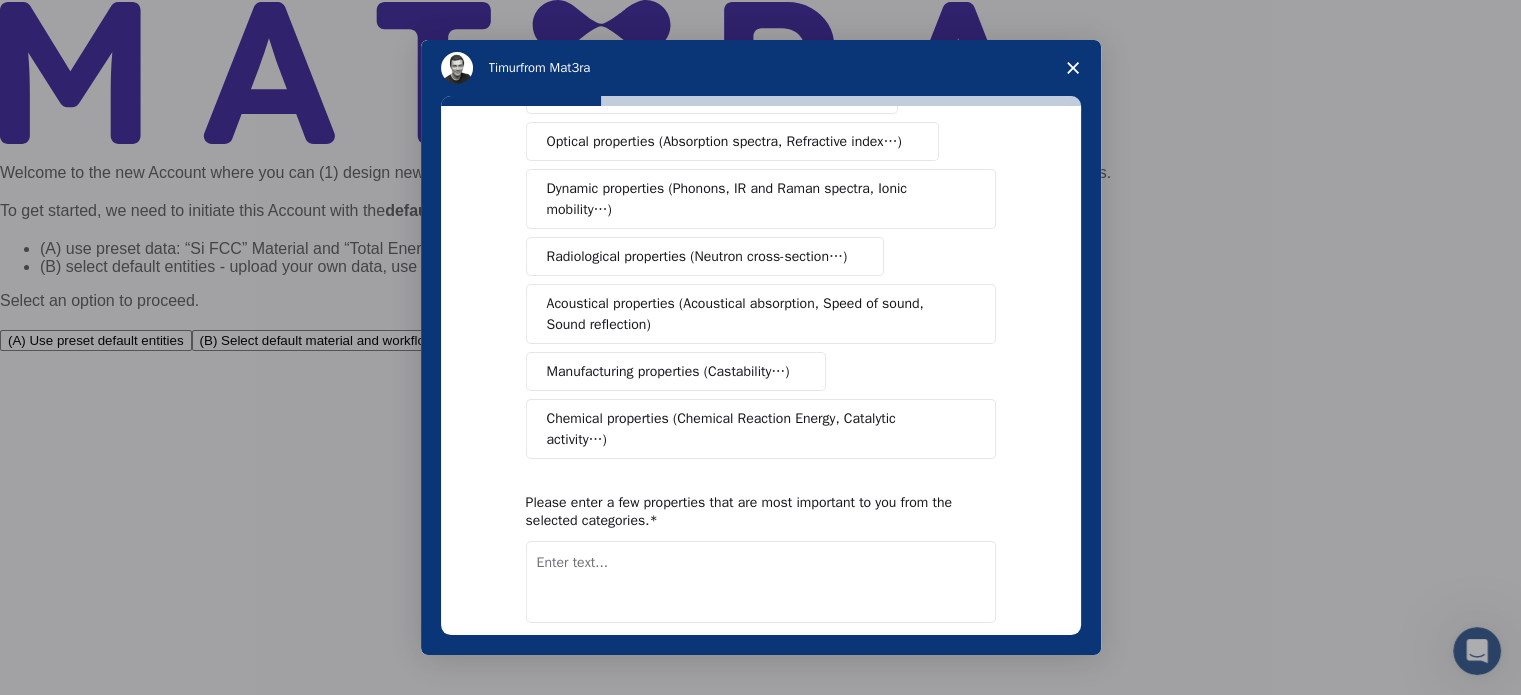 scroll, scrollTop: 368, scrollLeft: 0, axis: vertical 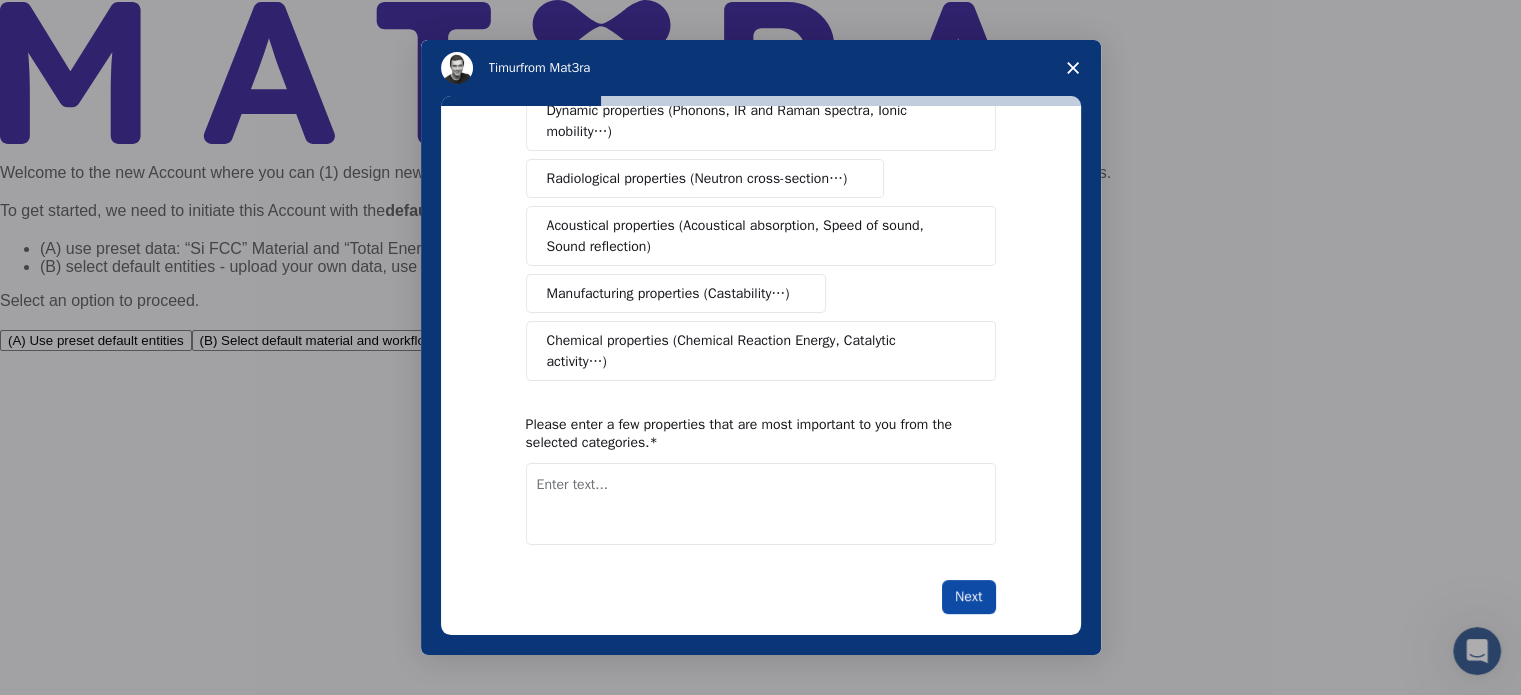 click on "Next" at bounding box center [968, 597] 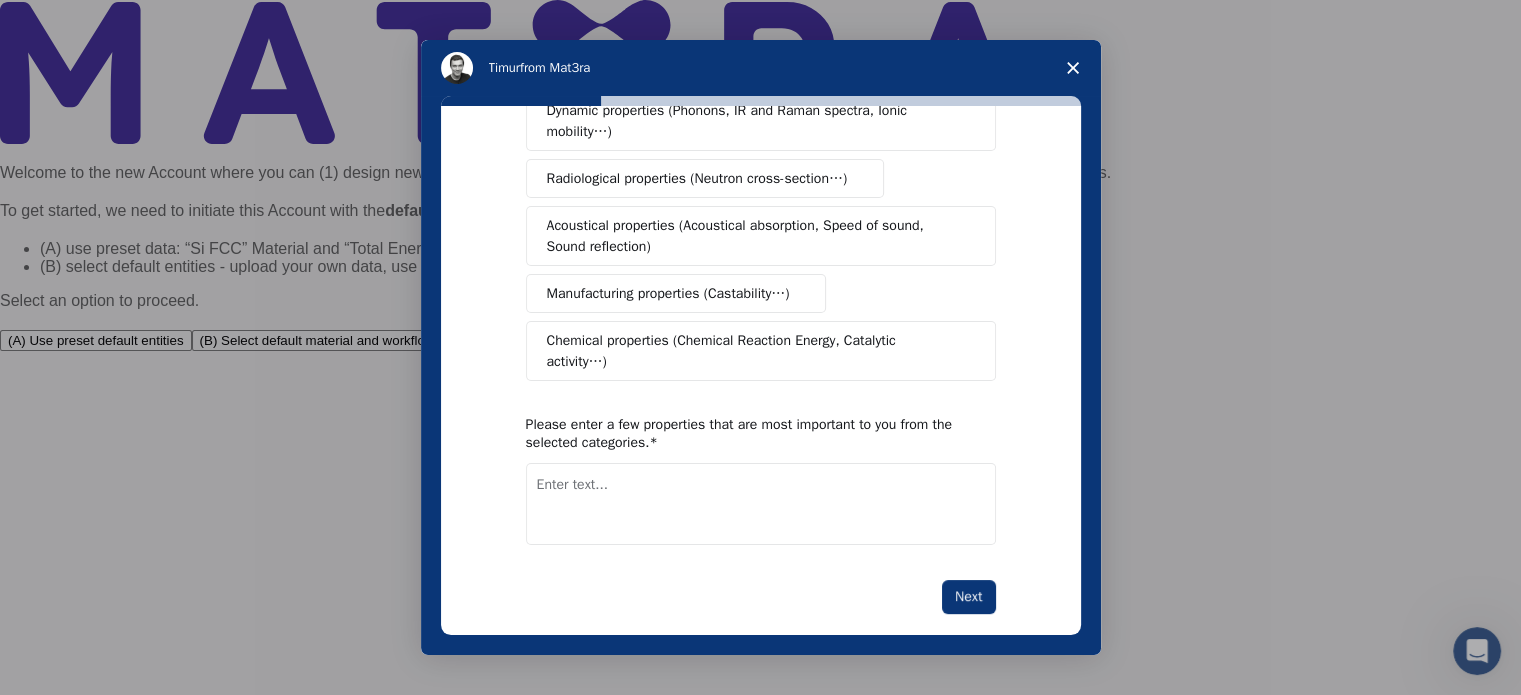 click at bounding box center [761, 504] 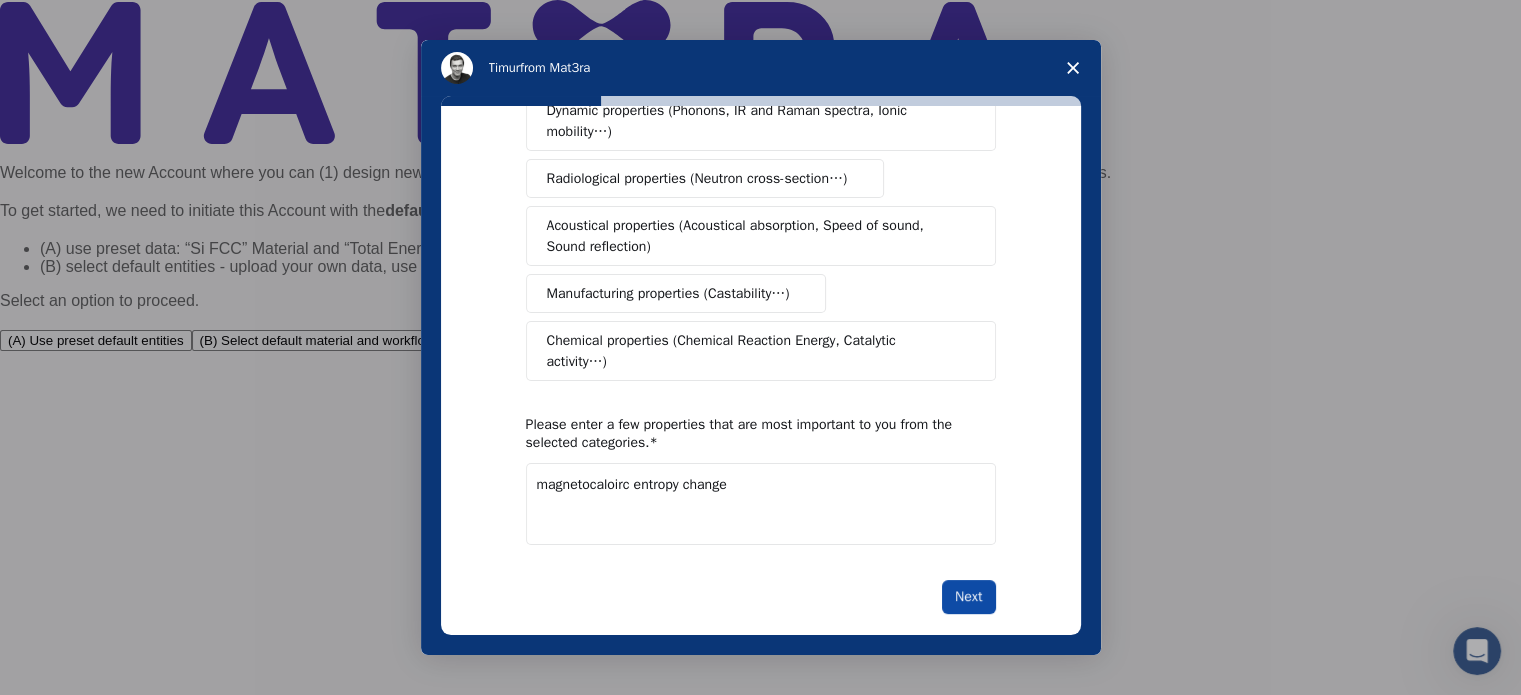 type on "magnetocaloirc entropy change" 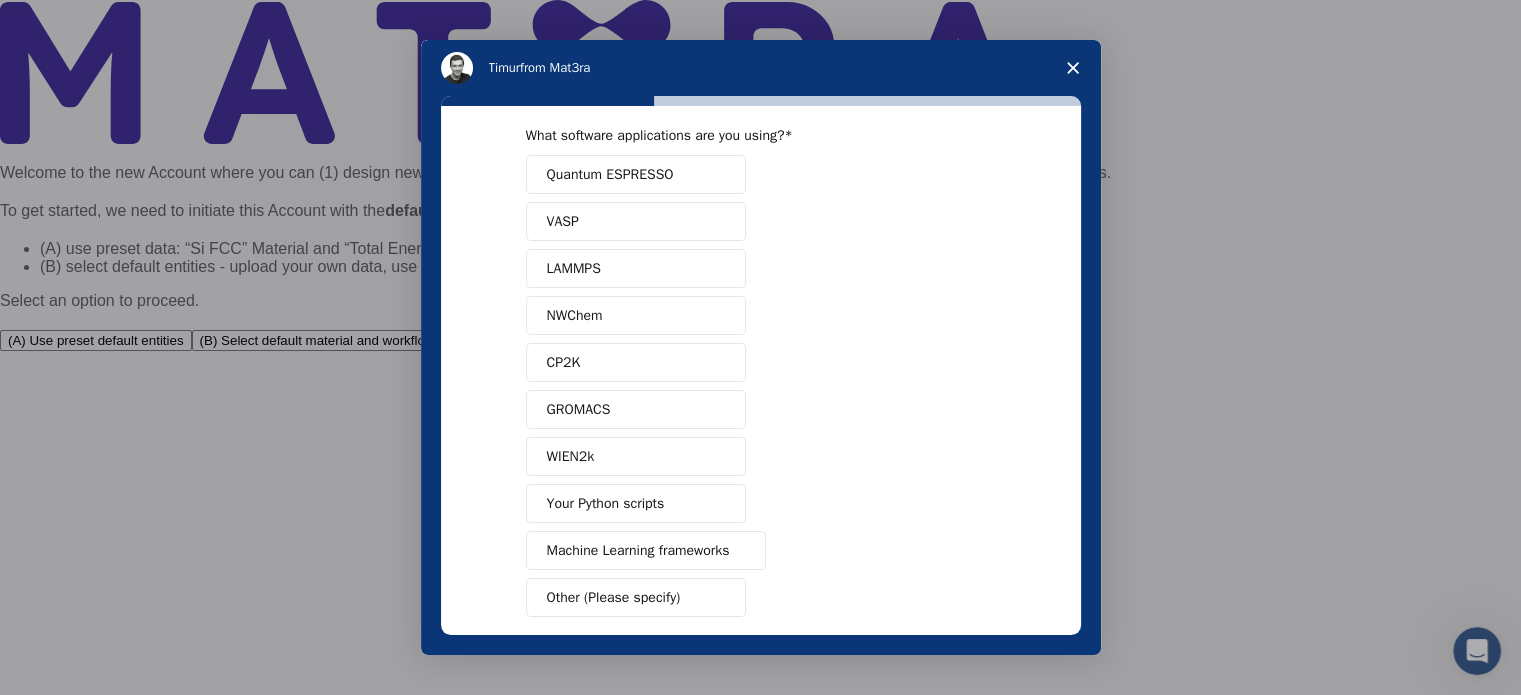 scroll, scrollTop: 26, scrollLeft: 0, axis: vertical 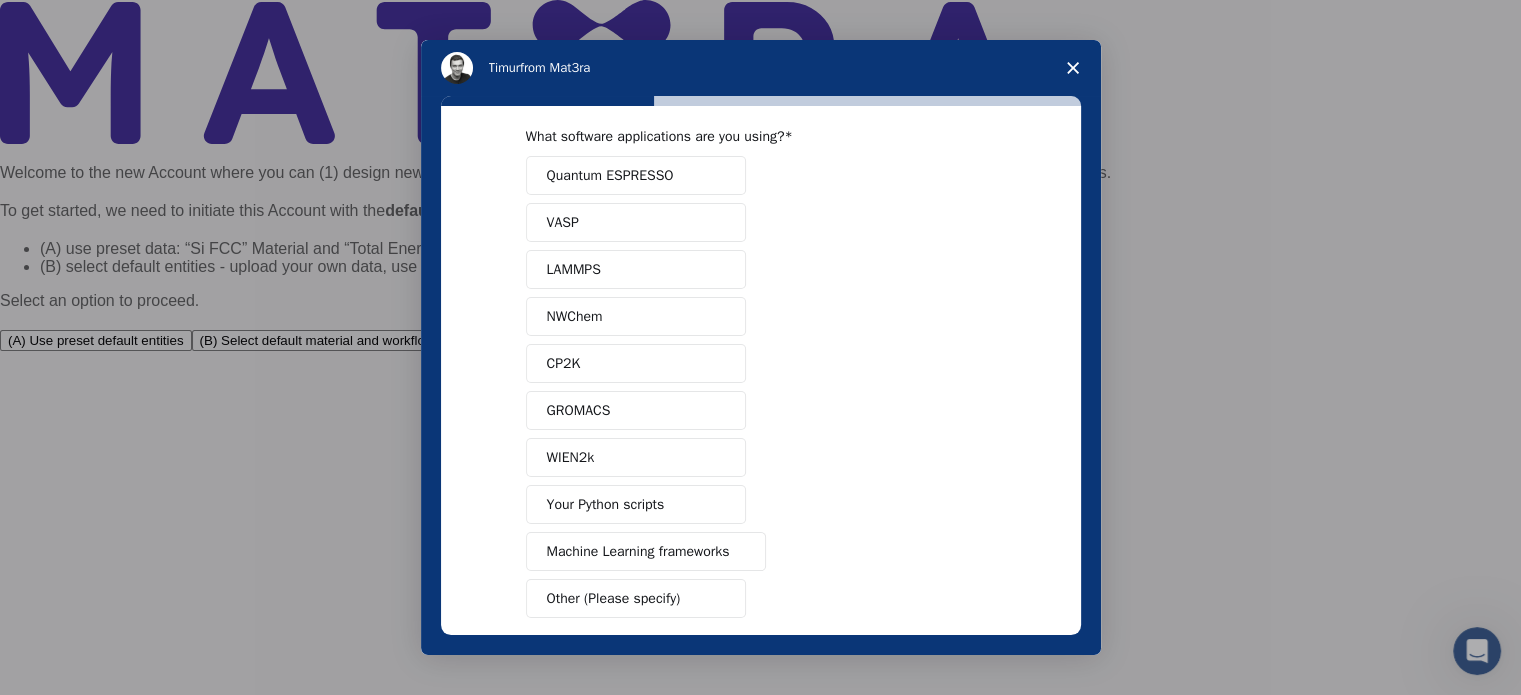 click on "Machine Learning frameworks" at bounding box center (638, 551) 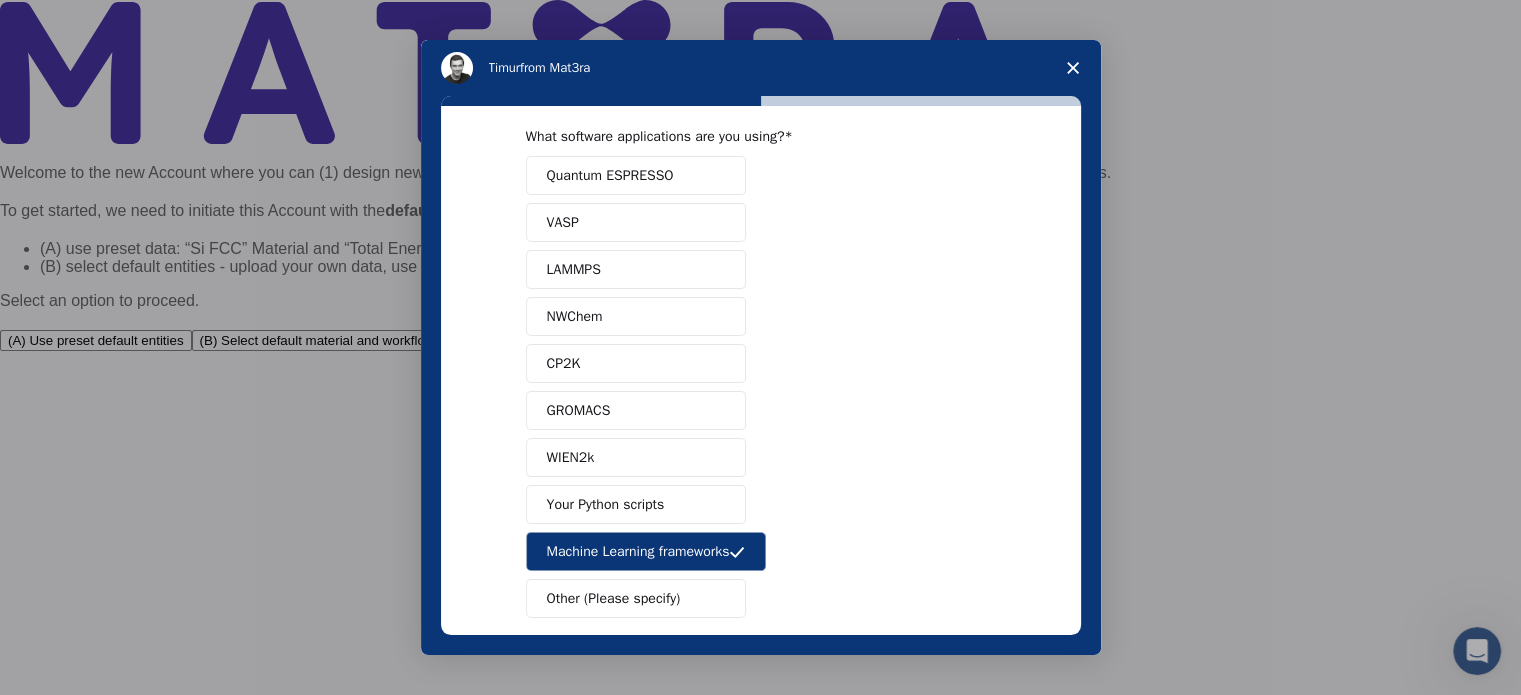 click on "LAMMPS" at bounding box center (574, 269) 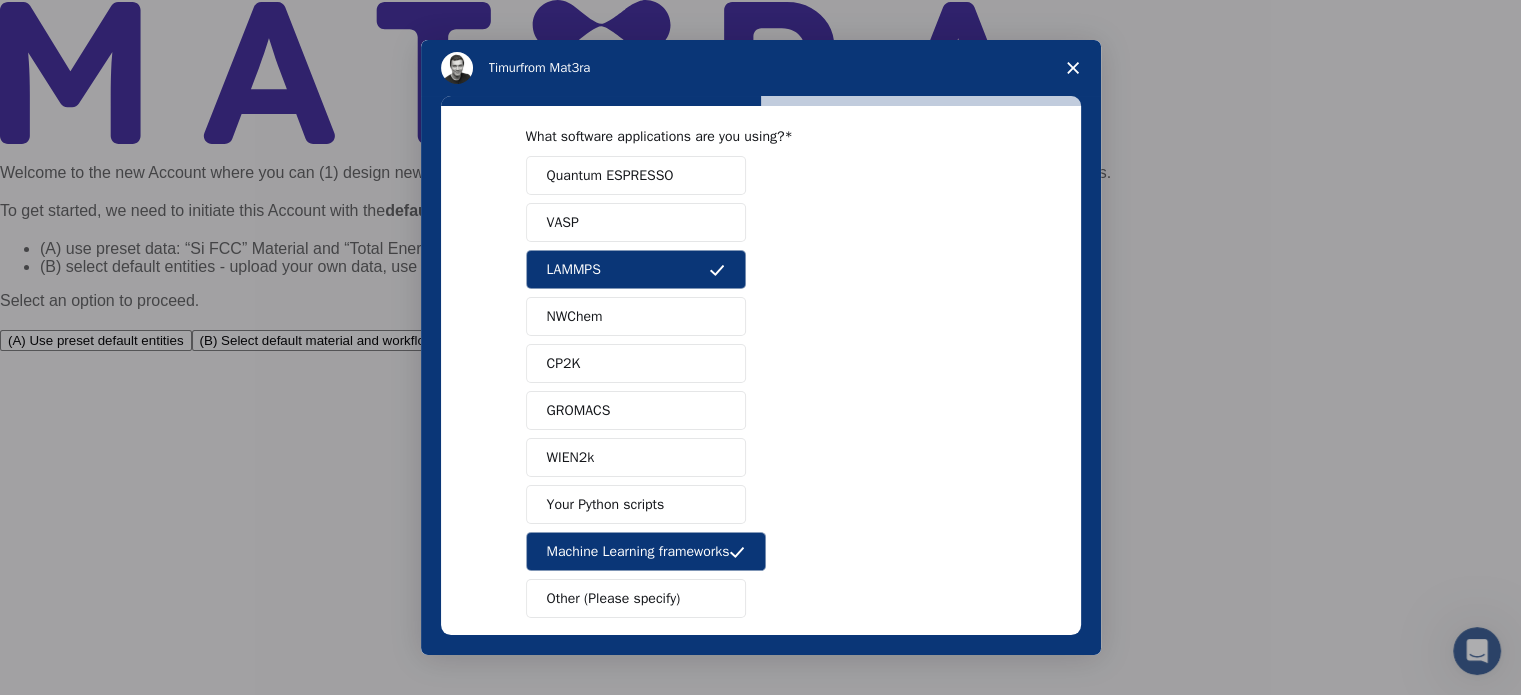 scroll, scrollTop: 121, scrollLeft: 0, axis: vertical 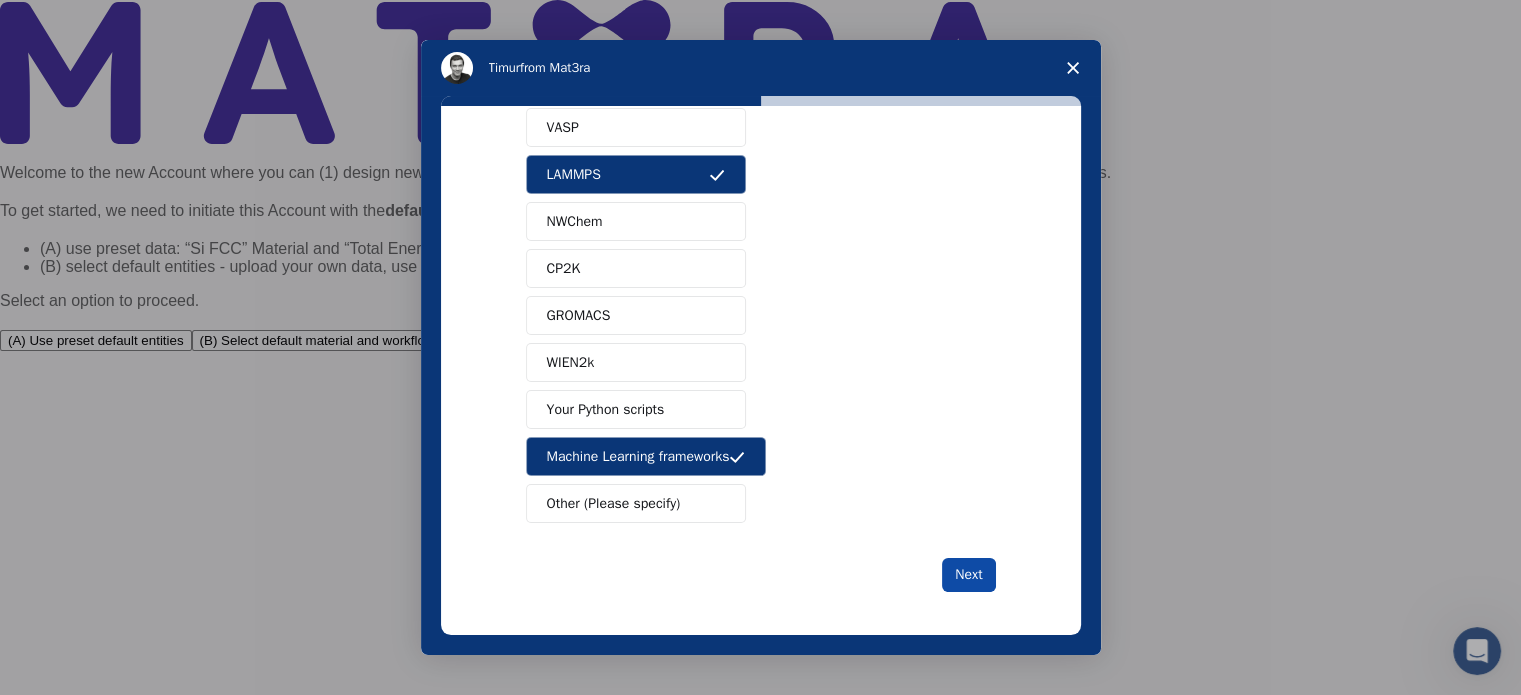 click on "Next" at bounding box center (968, 575) 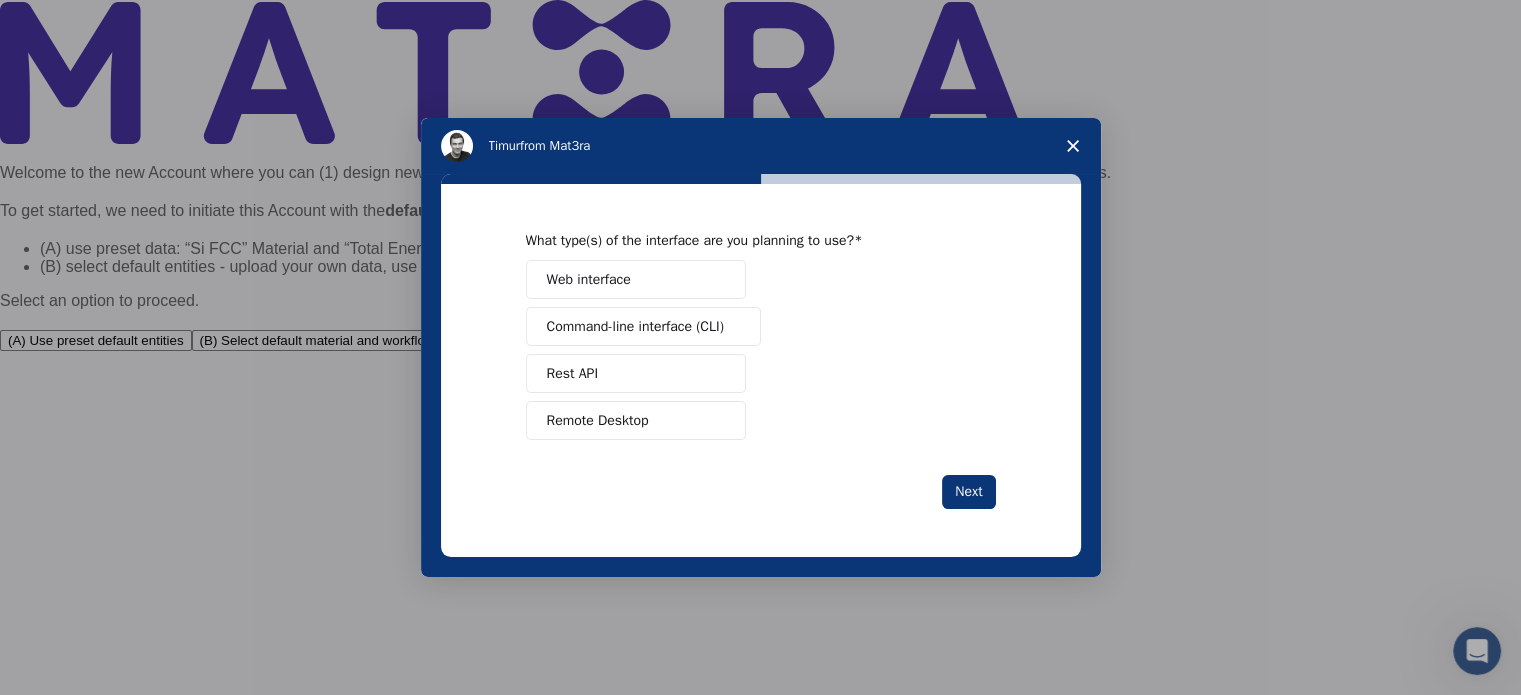 click on "Web interface" at bounding box center (636, 279) 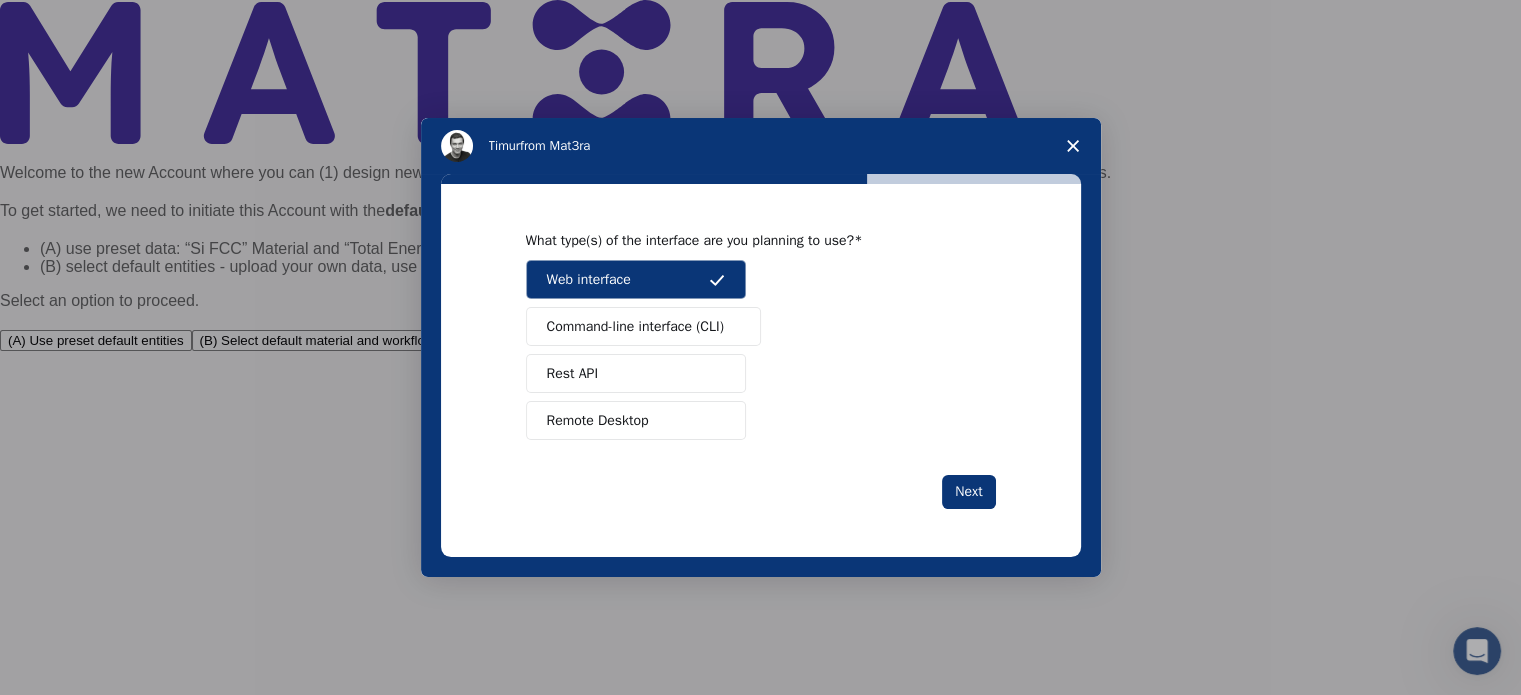 click on "Command-line interface (CLI)" at bounding box center [643, 326] 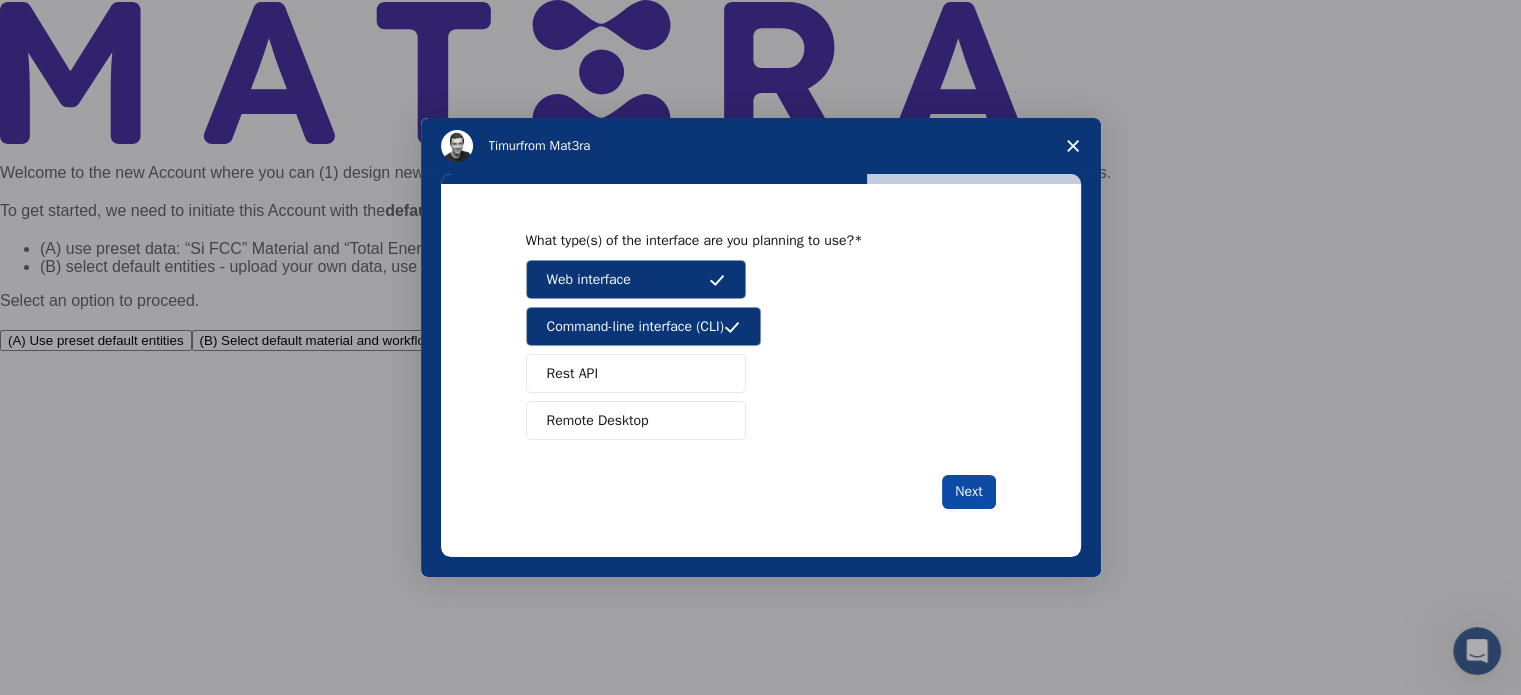 click on "Next" at bounding box center [968, 492] 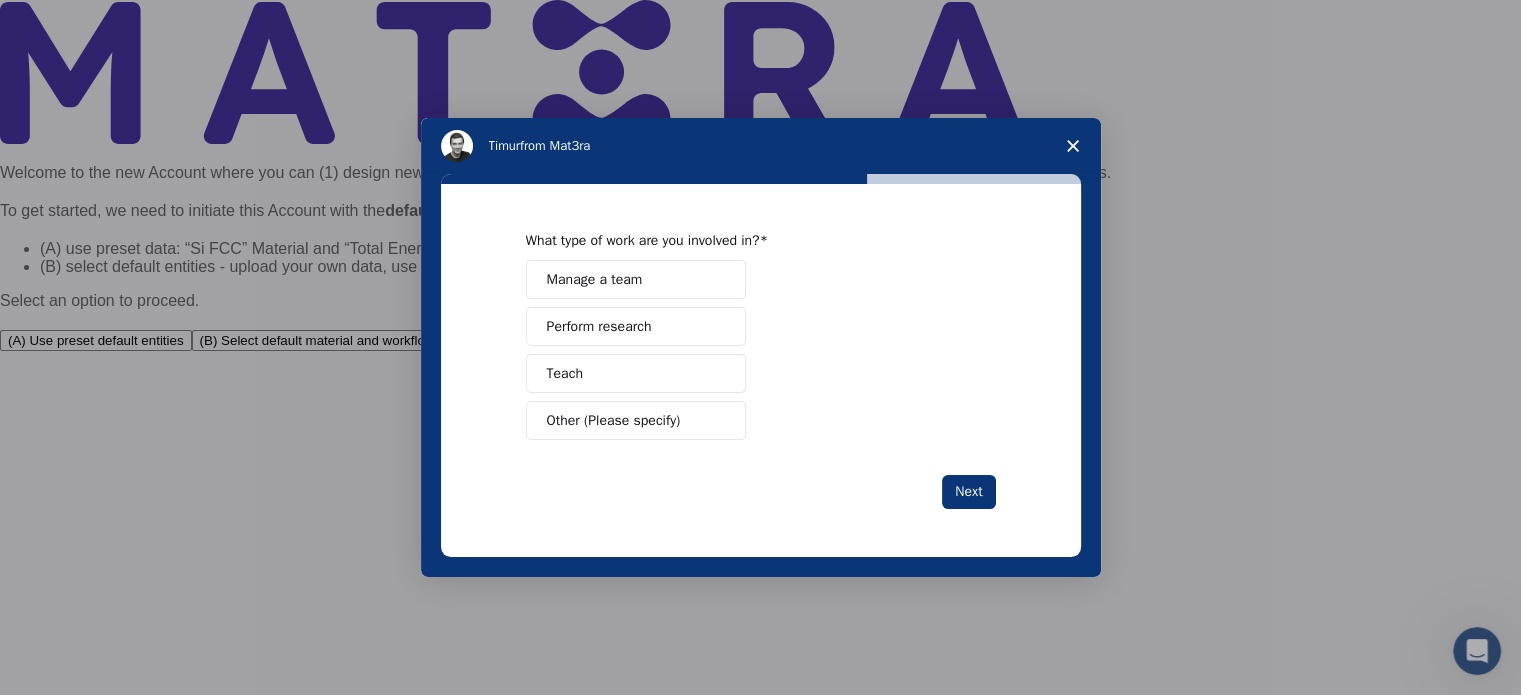 click on "Perform research" at bounding box center (636, 326) 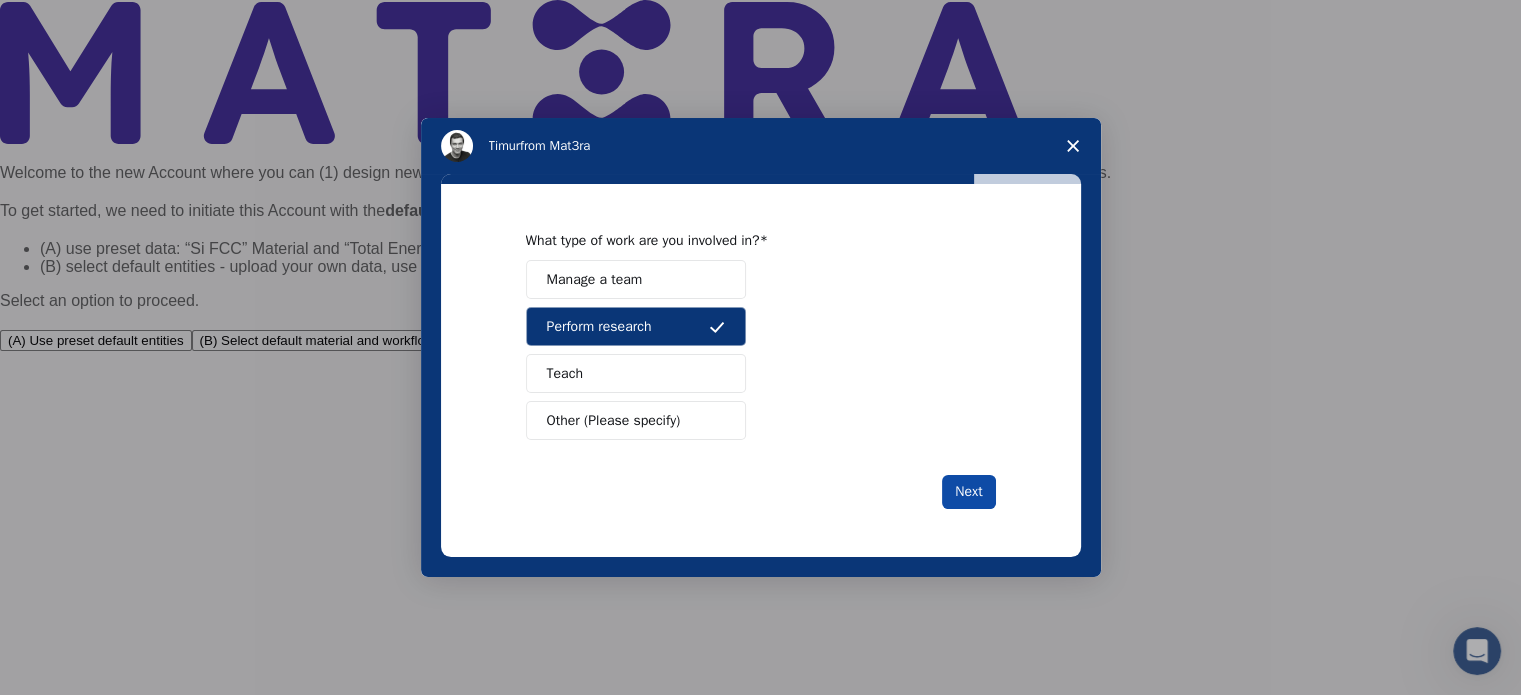 click on "Next" at bounding box center (968, 492) 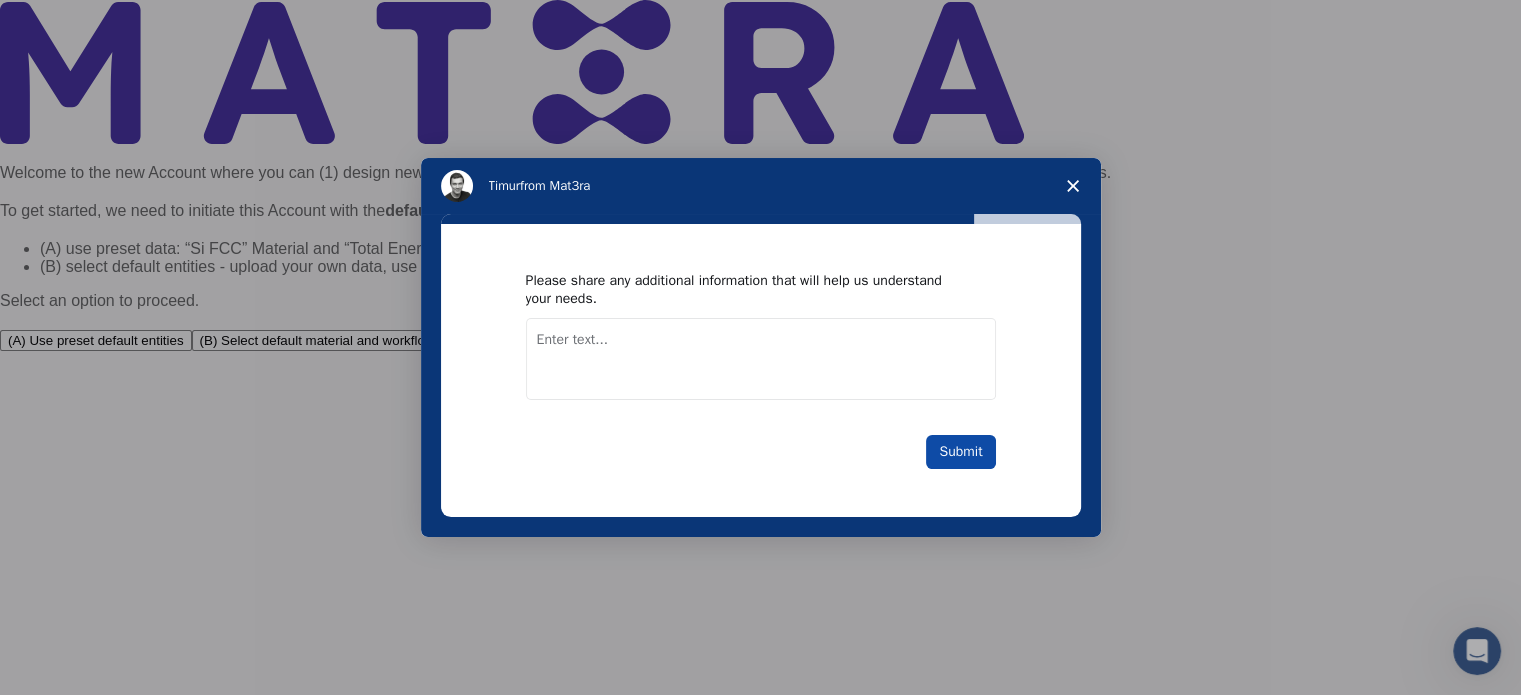 click on "Submit" at bounding box center (960, 452) 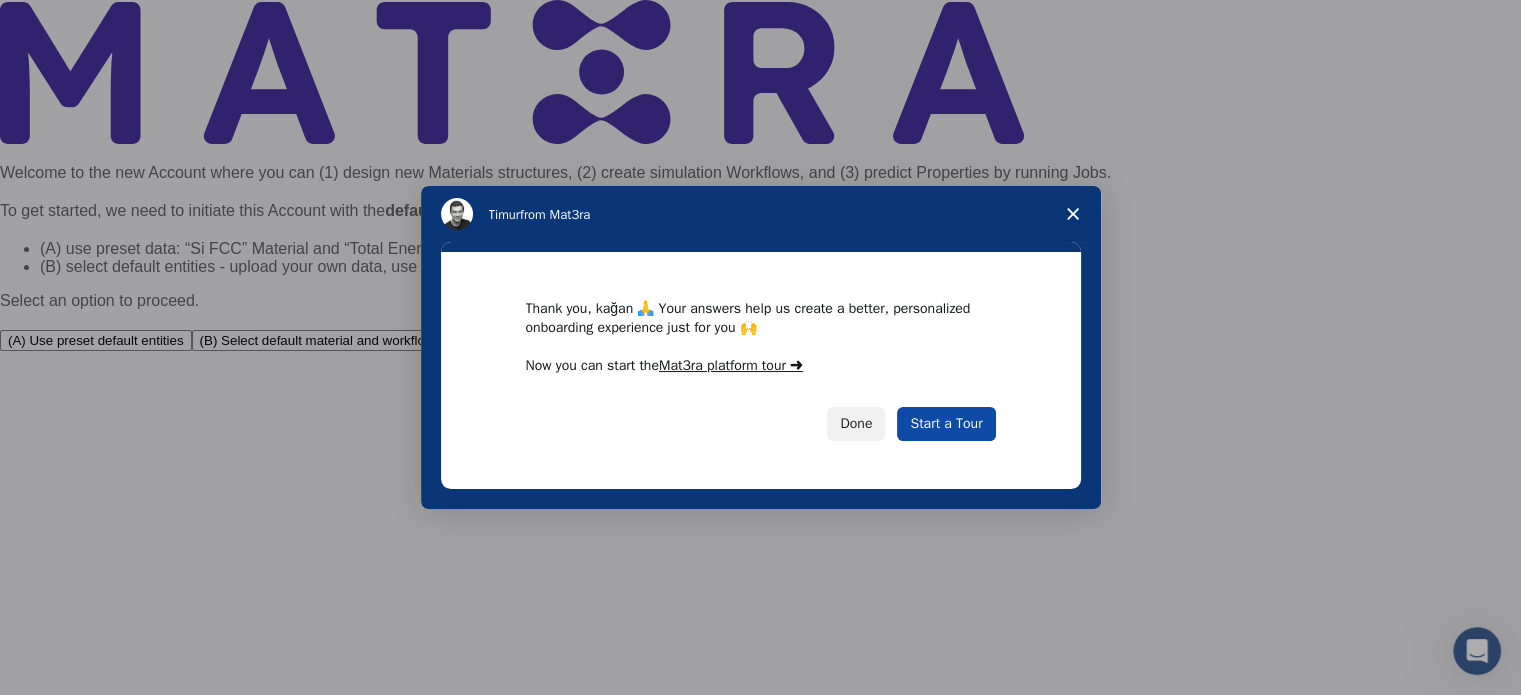click on "Start a Tour" at bounding box center [946, 424] 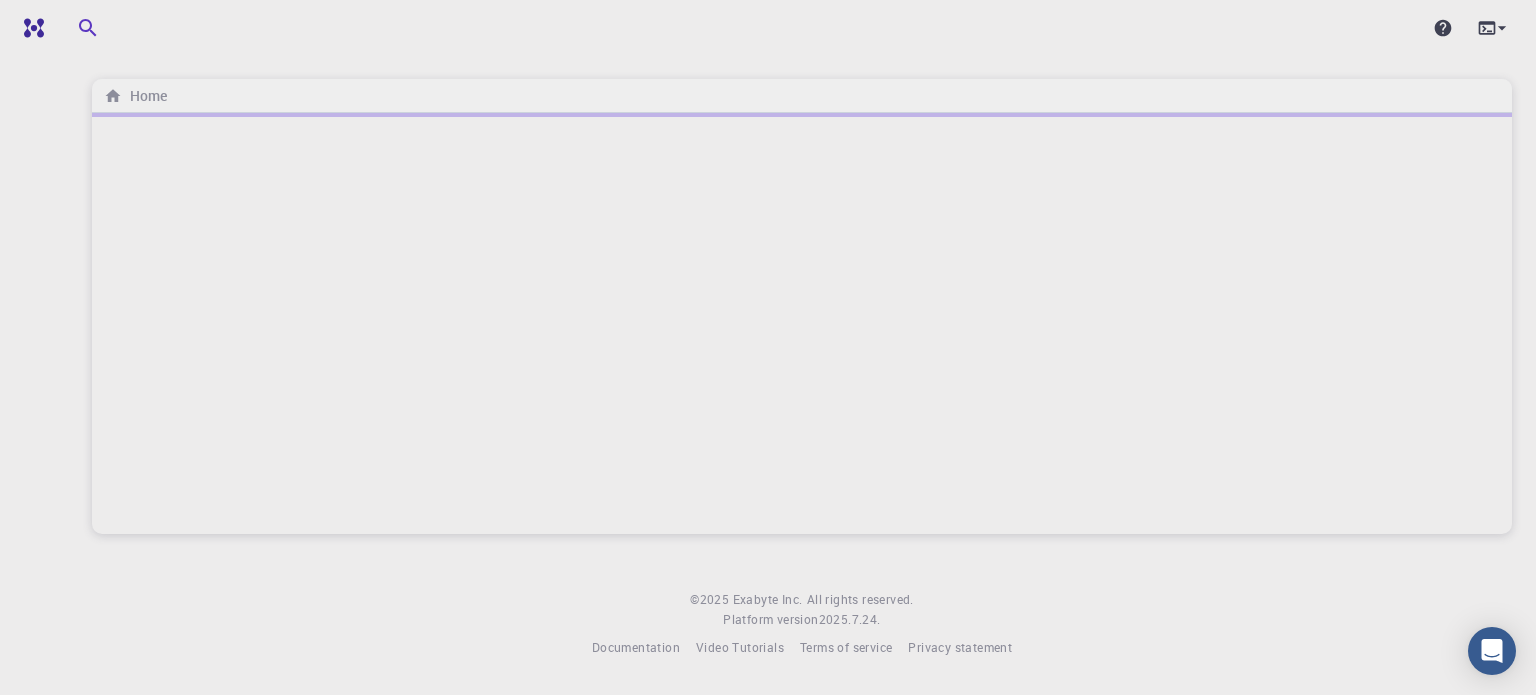 scroll, scrollTop: 0, scrollLeft: 0, axis: both 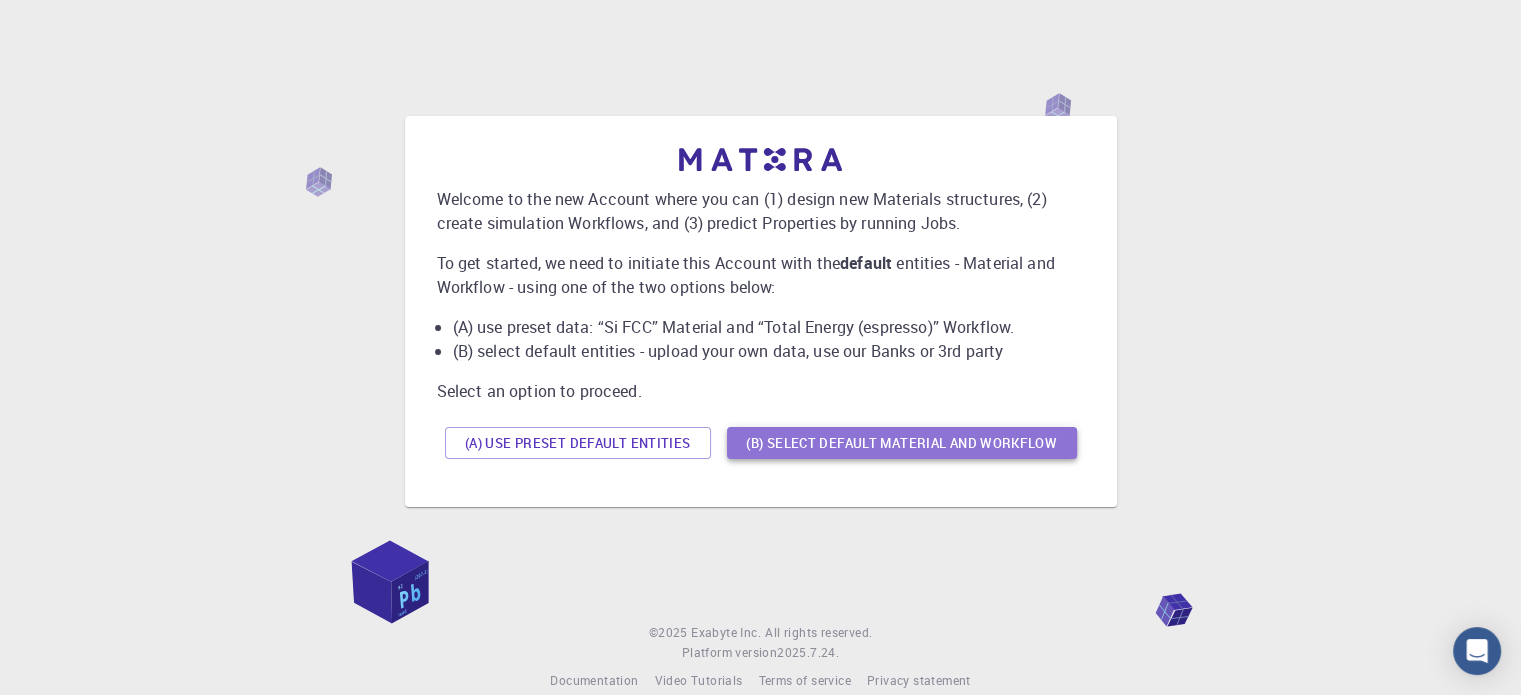 click on "(B) Select default material and workflow" at bounding box center [902, 443] 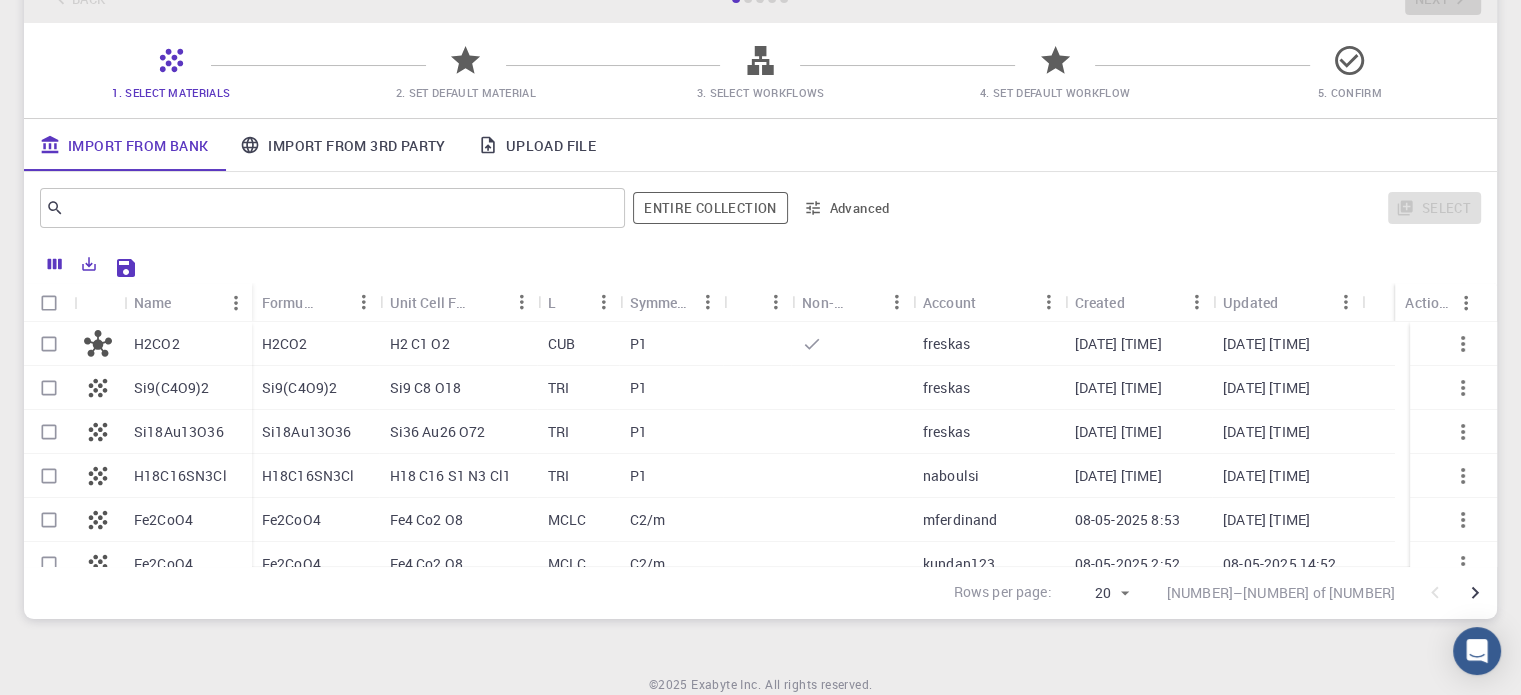 scroll, scrollTop: 0, scrollLeft: 0, axis: both 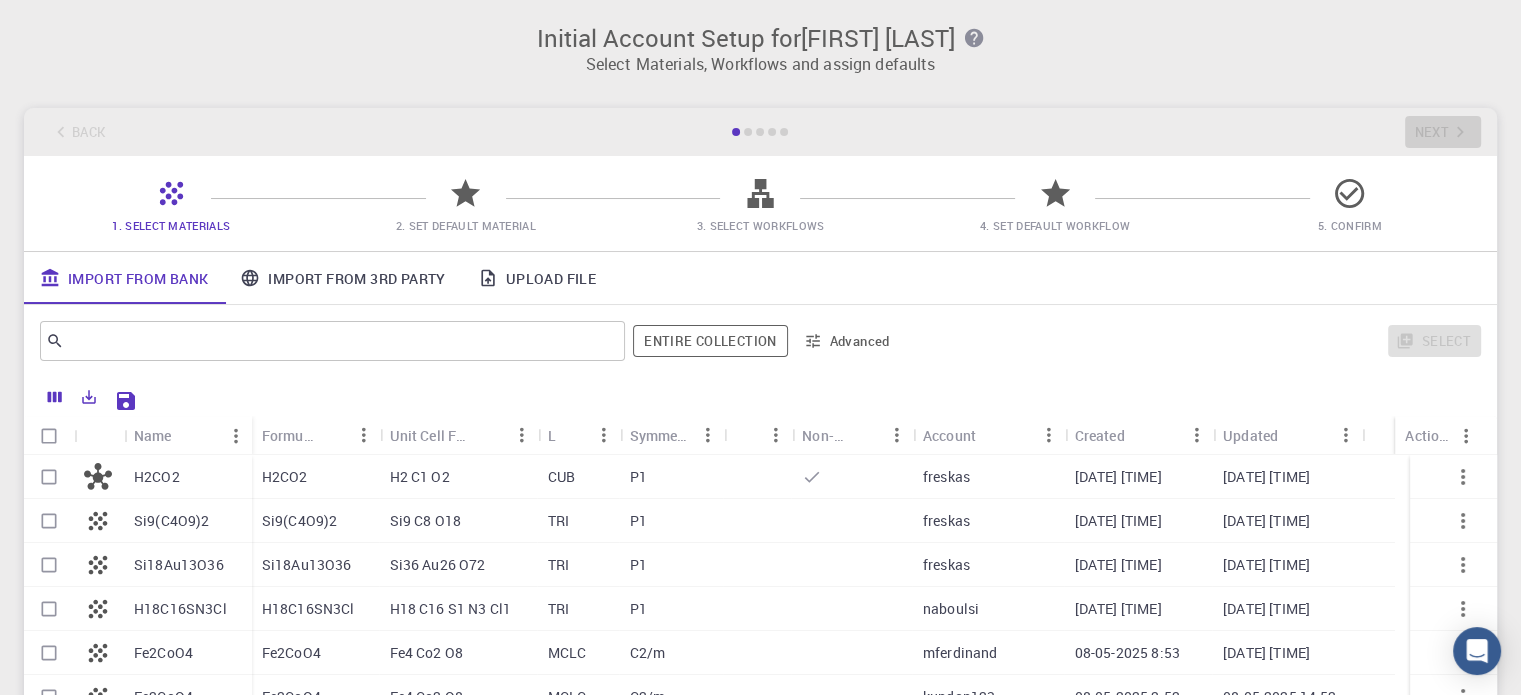 click on "Si9(C4O9)2" at bounding box center (172, 521) 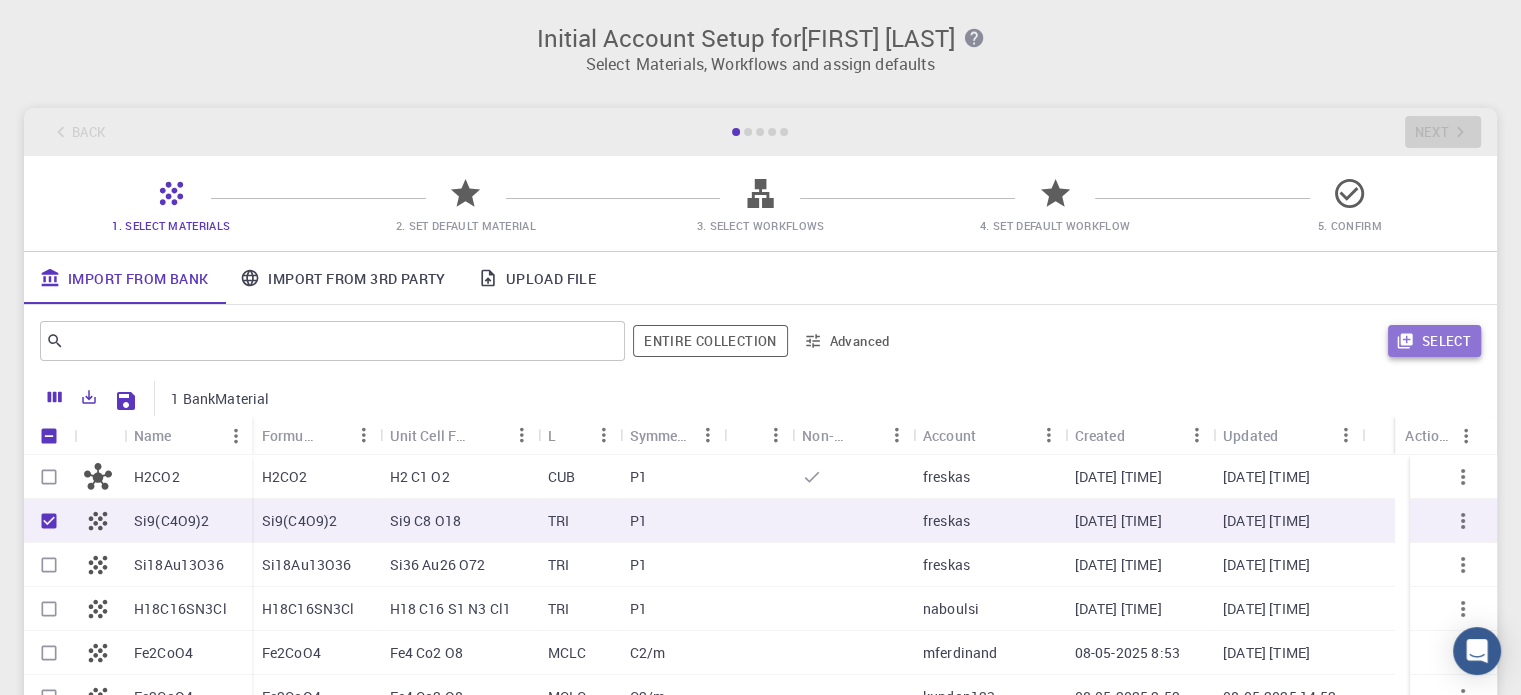 click on "Select" at bounding box center (1434, 341) 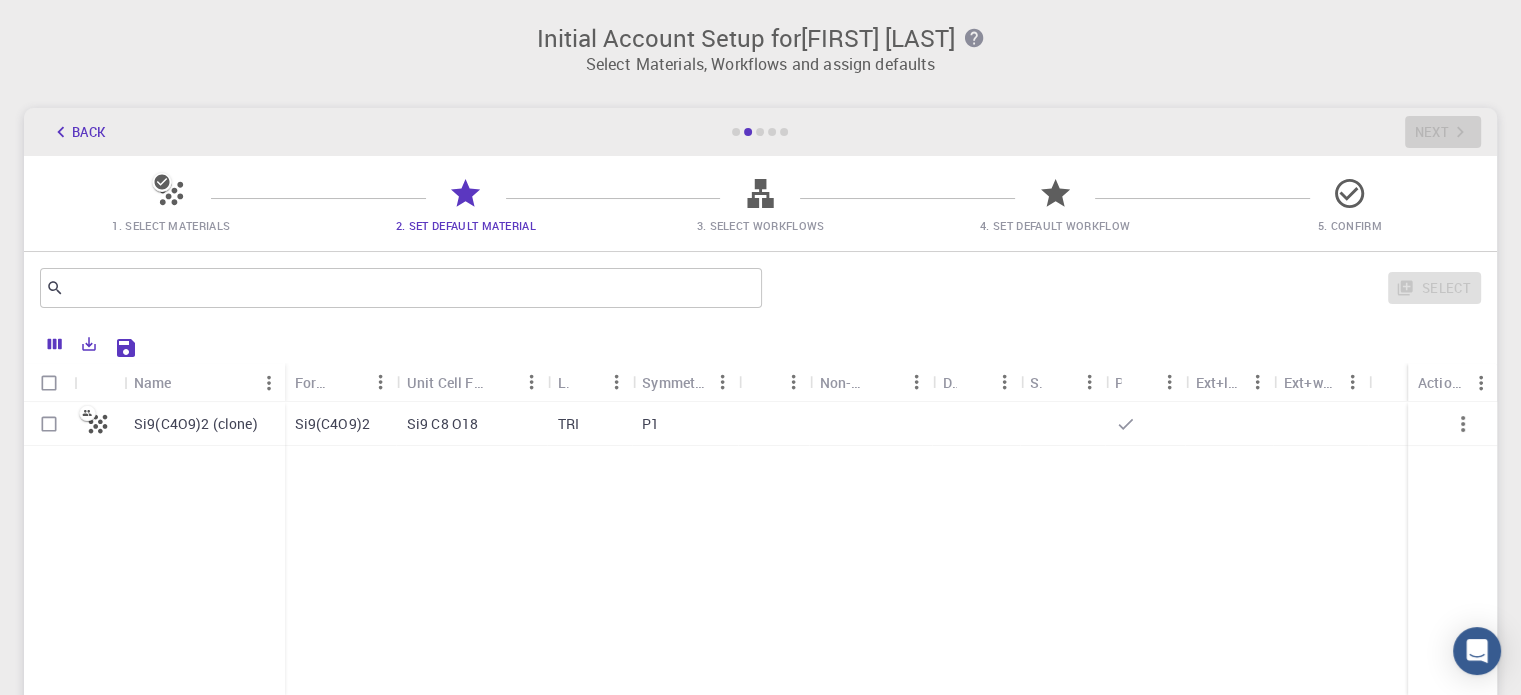 click on "TRI" at bounding box center [590, 424] 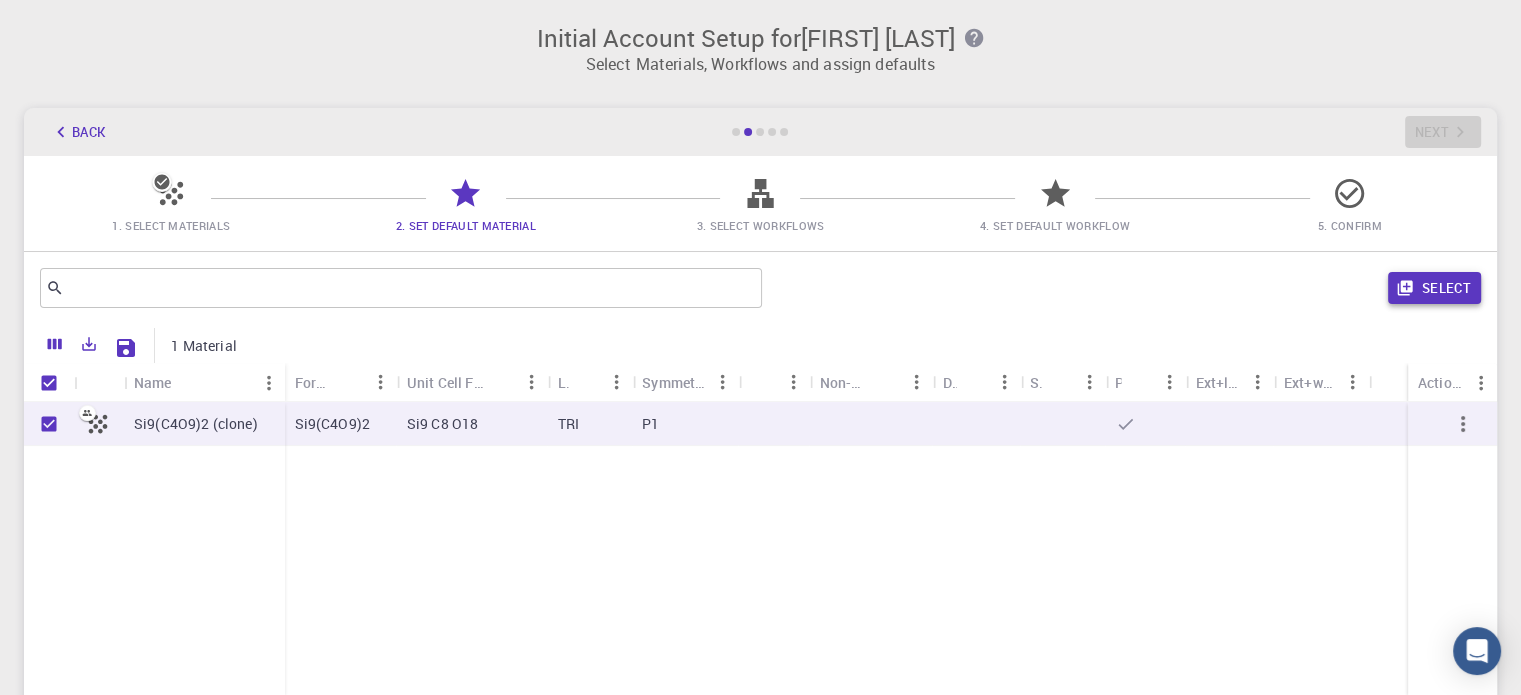 click on "Select" at bounding box center (1434, 288) 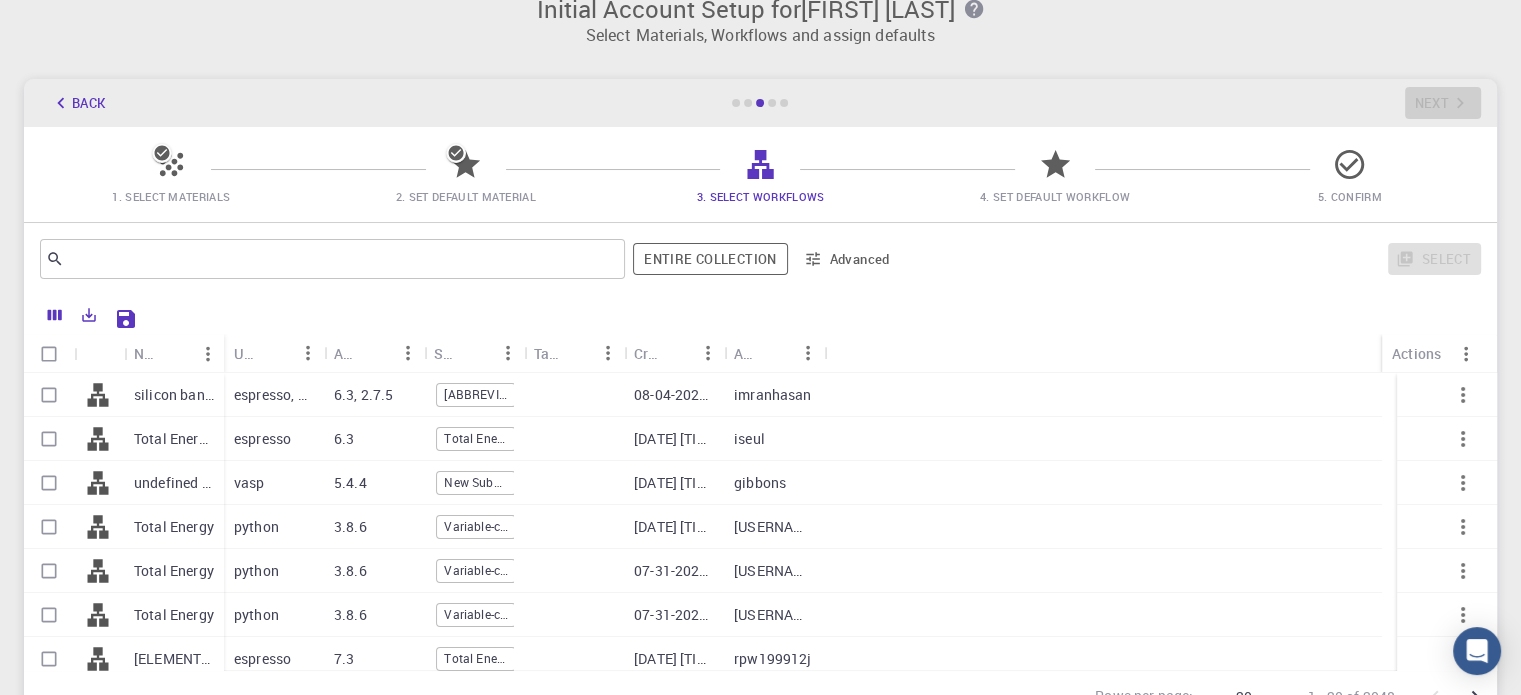 scroll, scrollTop: 0, scrollLeft: 0, axis: both 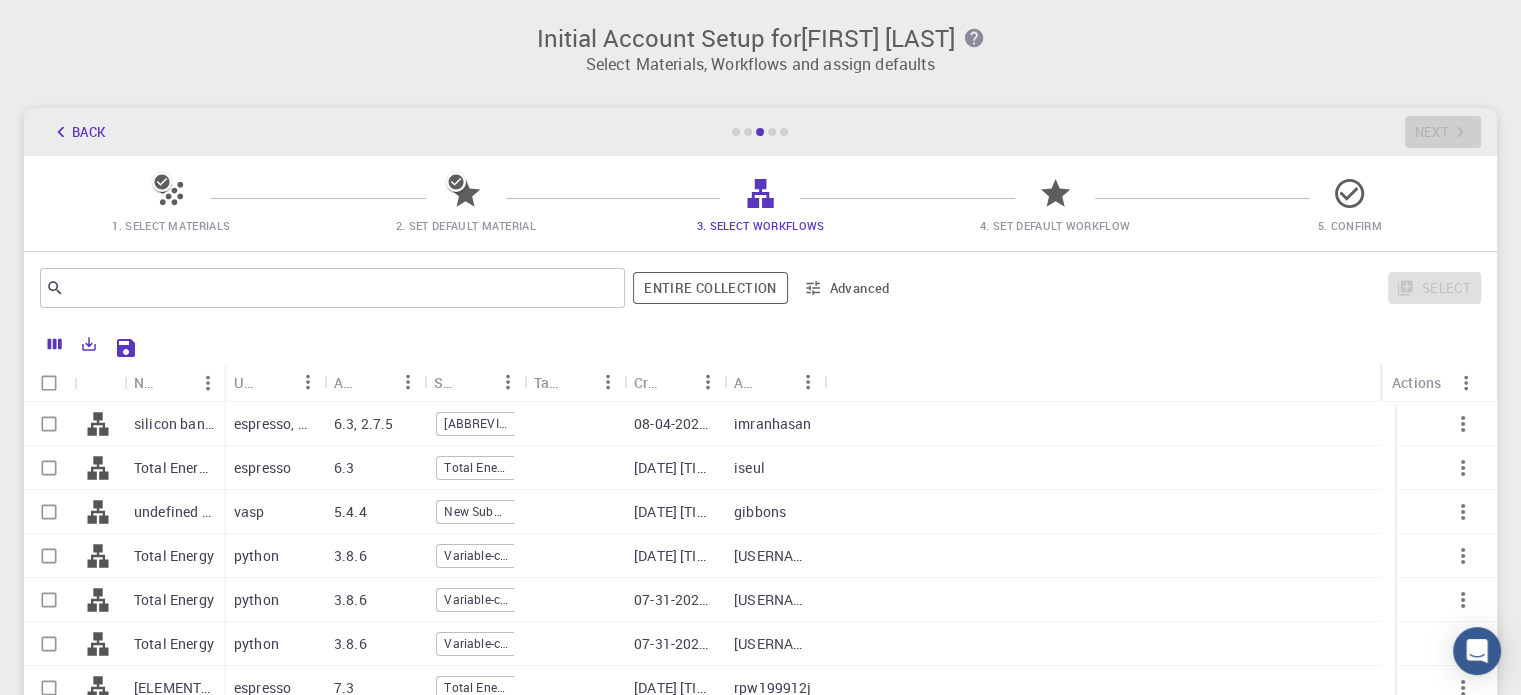 click 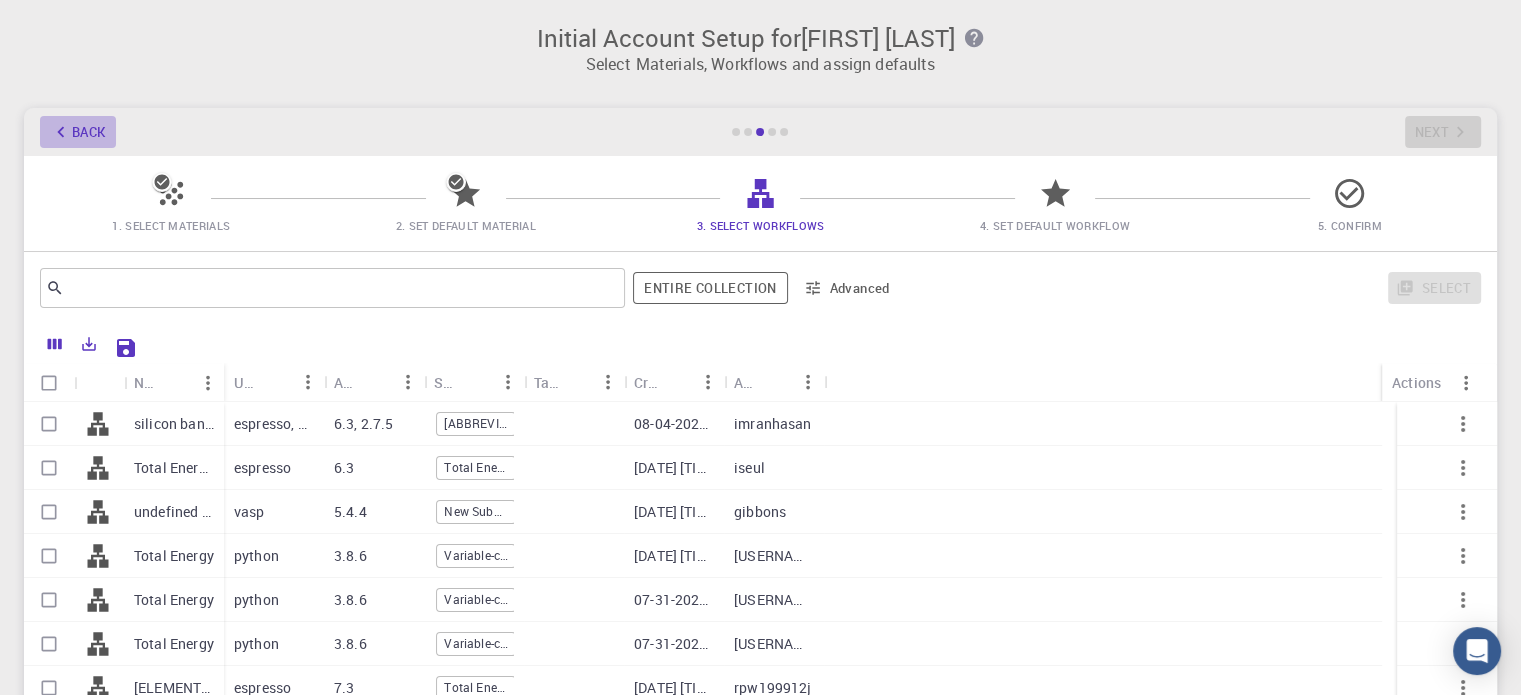 click on "Back" at bounding box center [78, 132] 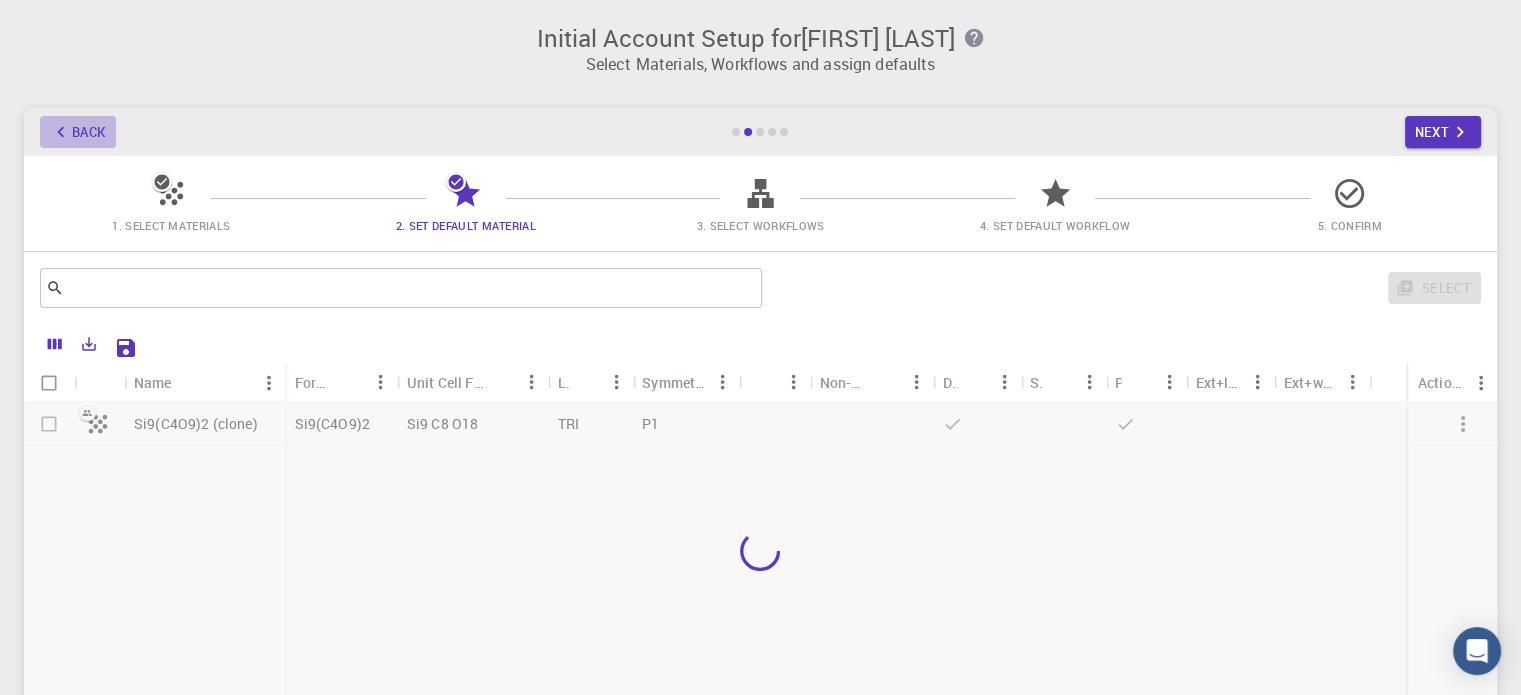 click on "Back" at bounding box center (78, 132) 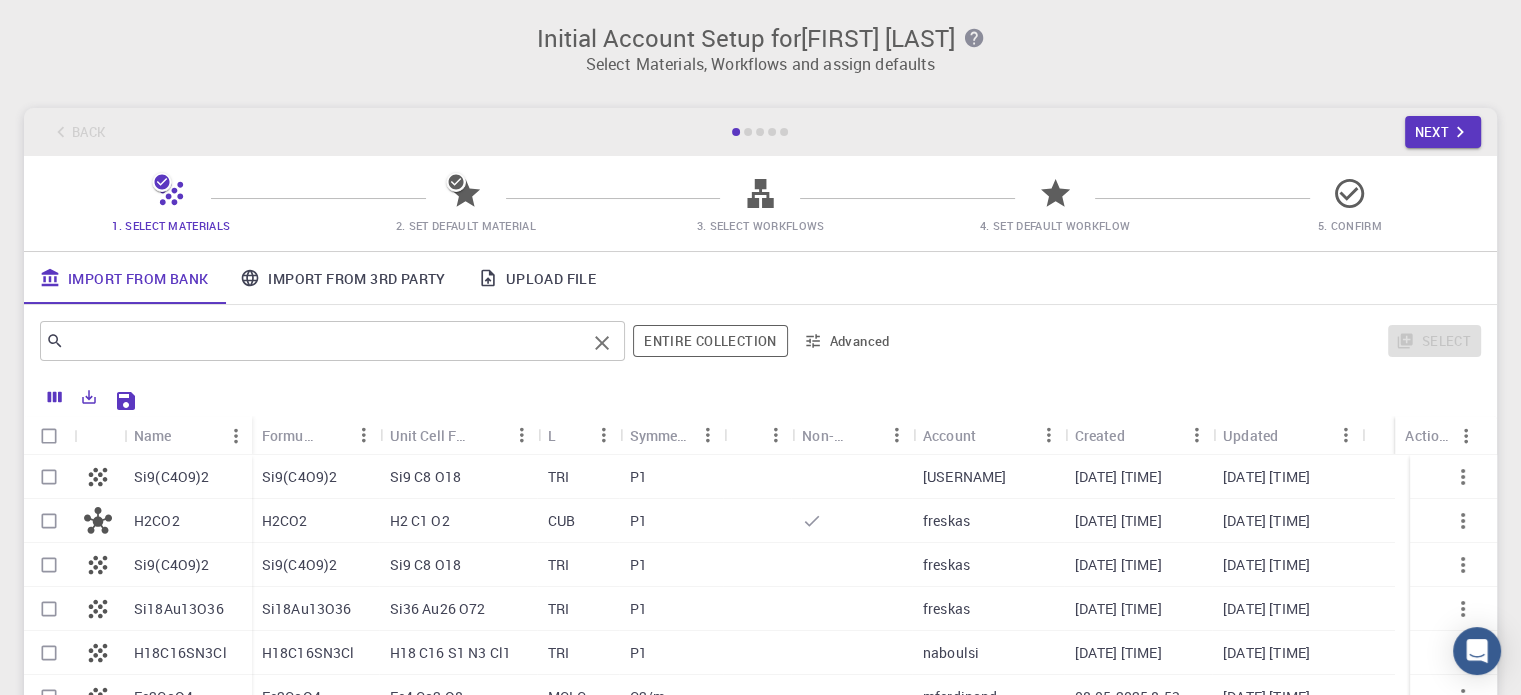 scroll, scrollTop: 212, scrollLeft: 0, axis: vertical 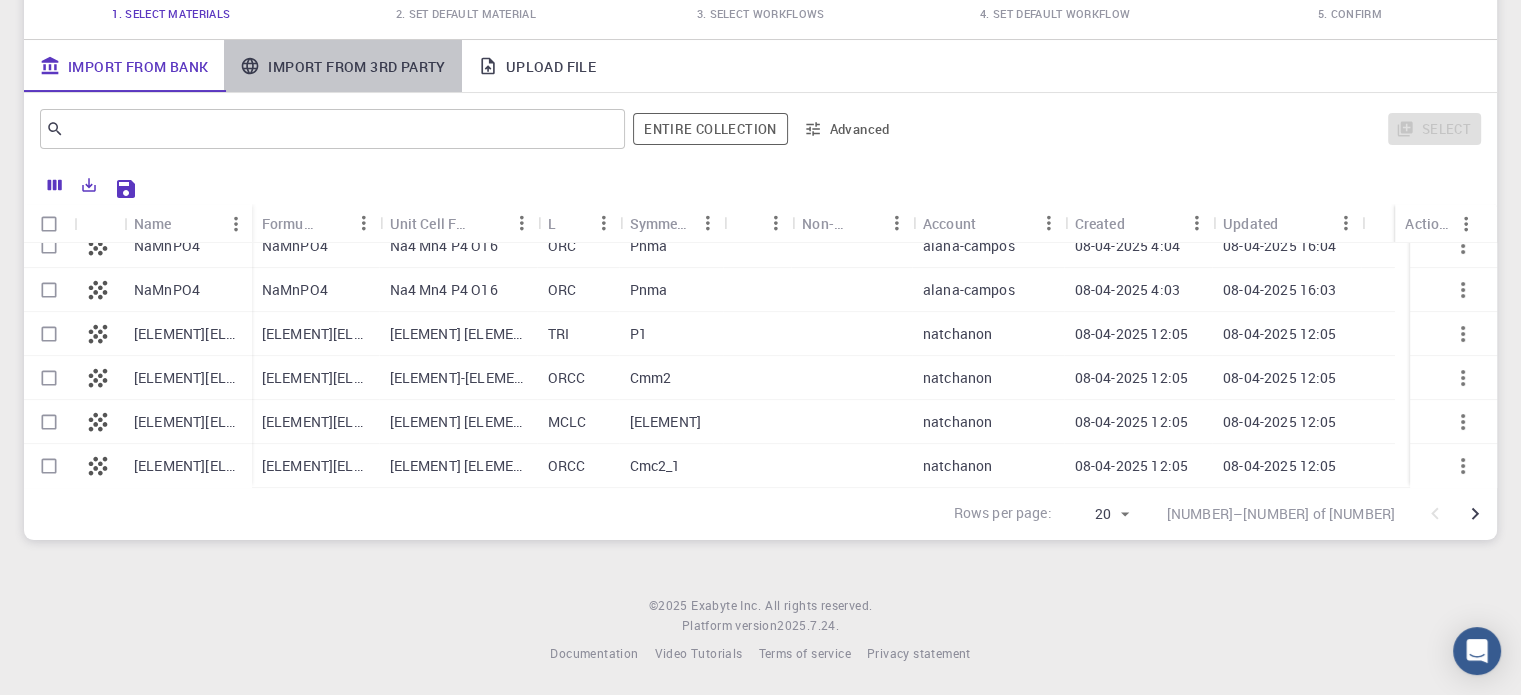 click on "Import From 3rd Party" at bounding box center (342, 66) 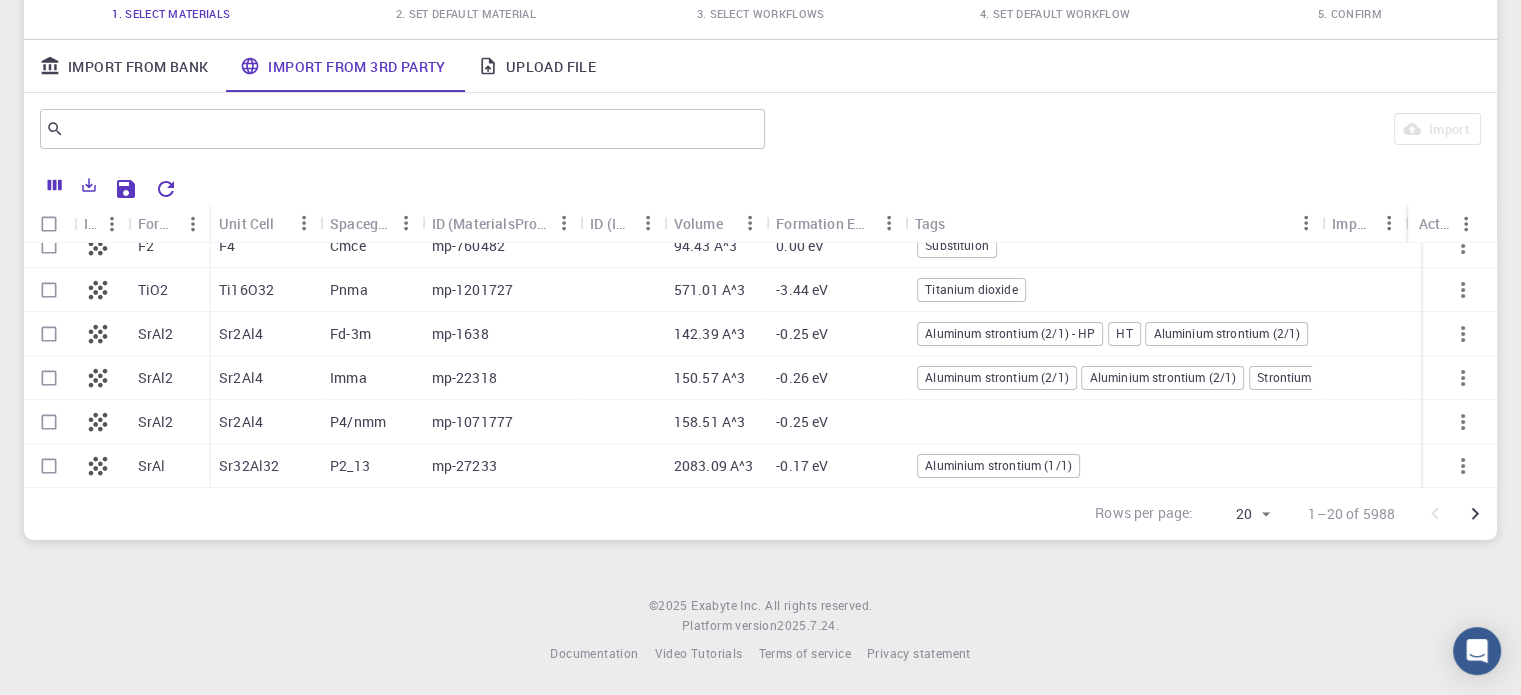 scroll, scrollTop: 635, scrollLeft: 0, axis: vertical 